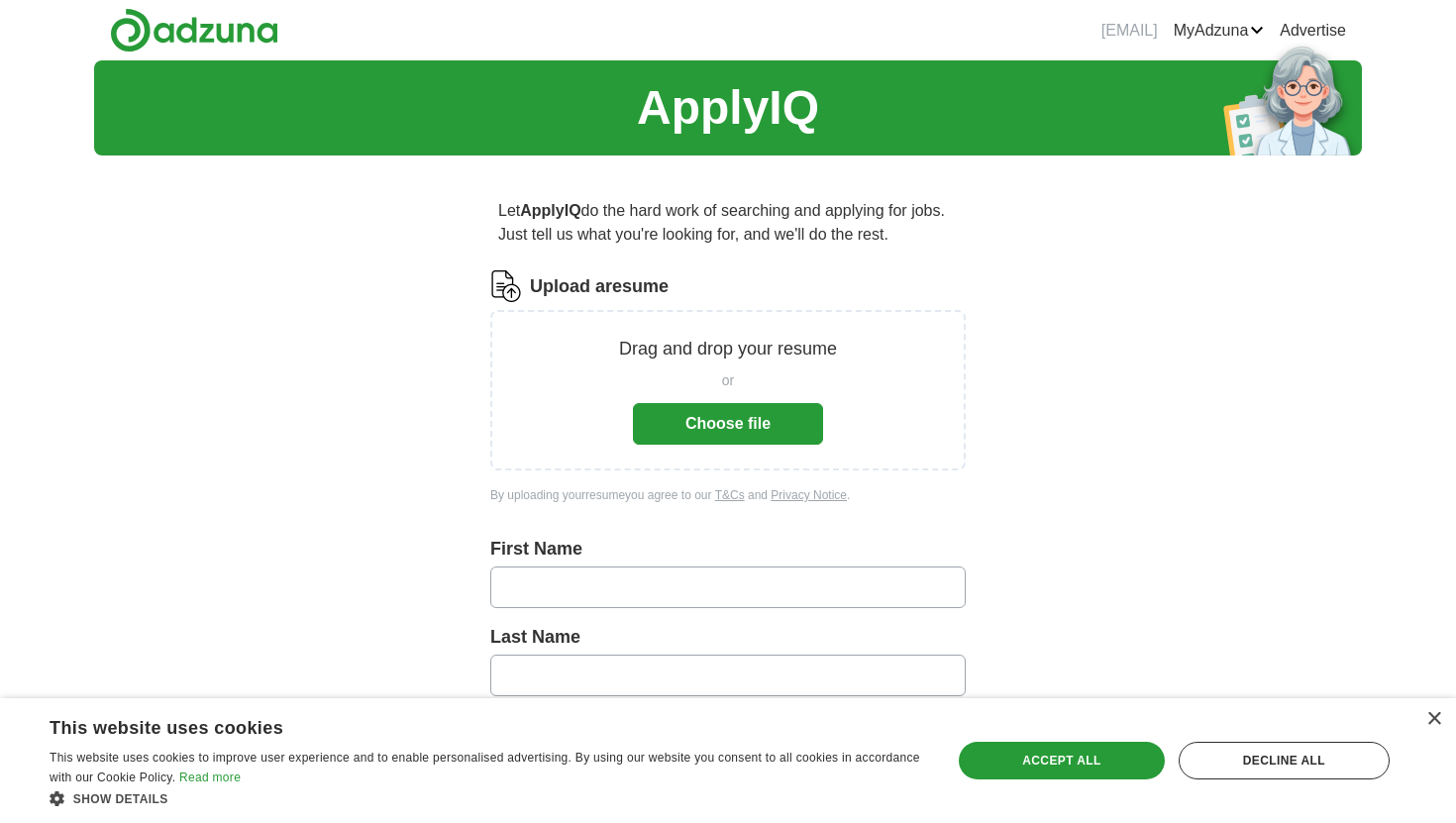 scroll, scrollTop: 0, scrollLeft: 0, axis: both 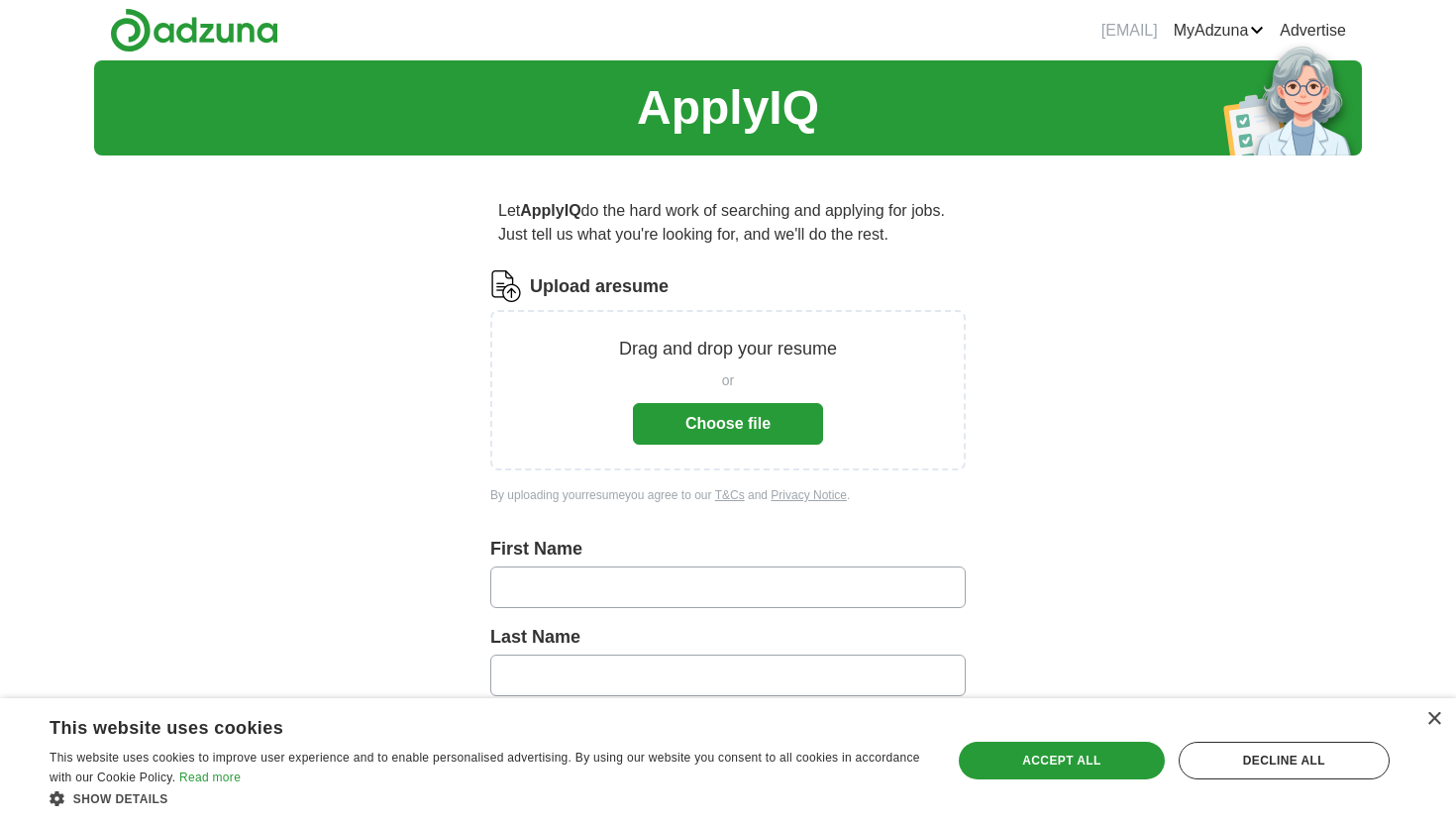 click on "Choose file" at bounding box center (728, 424) 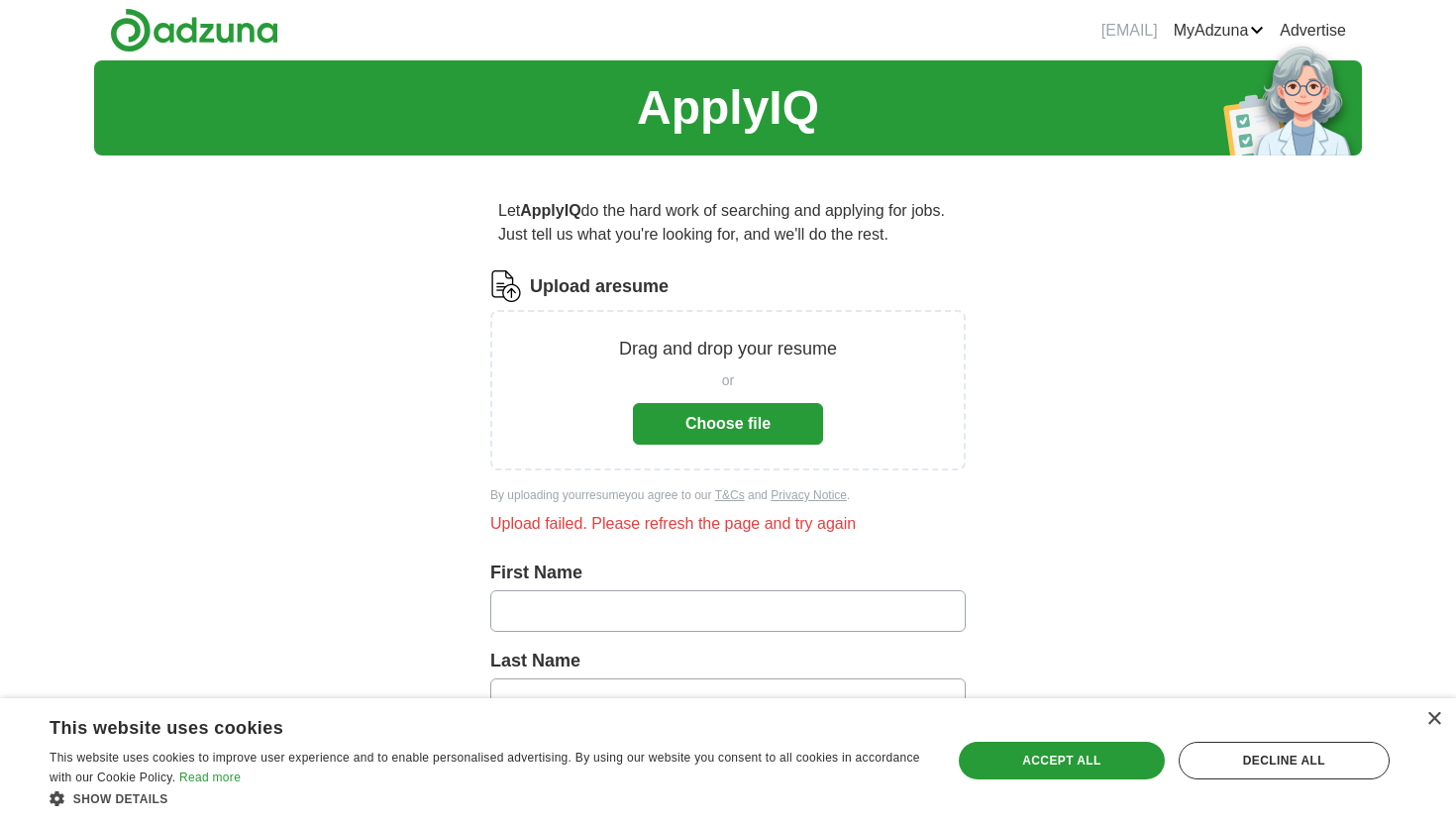 click on "Choose file" at bounding box center (728, 424) 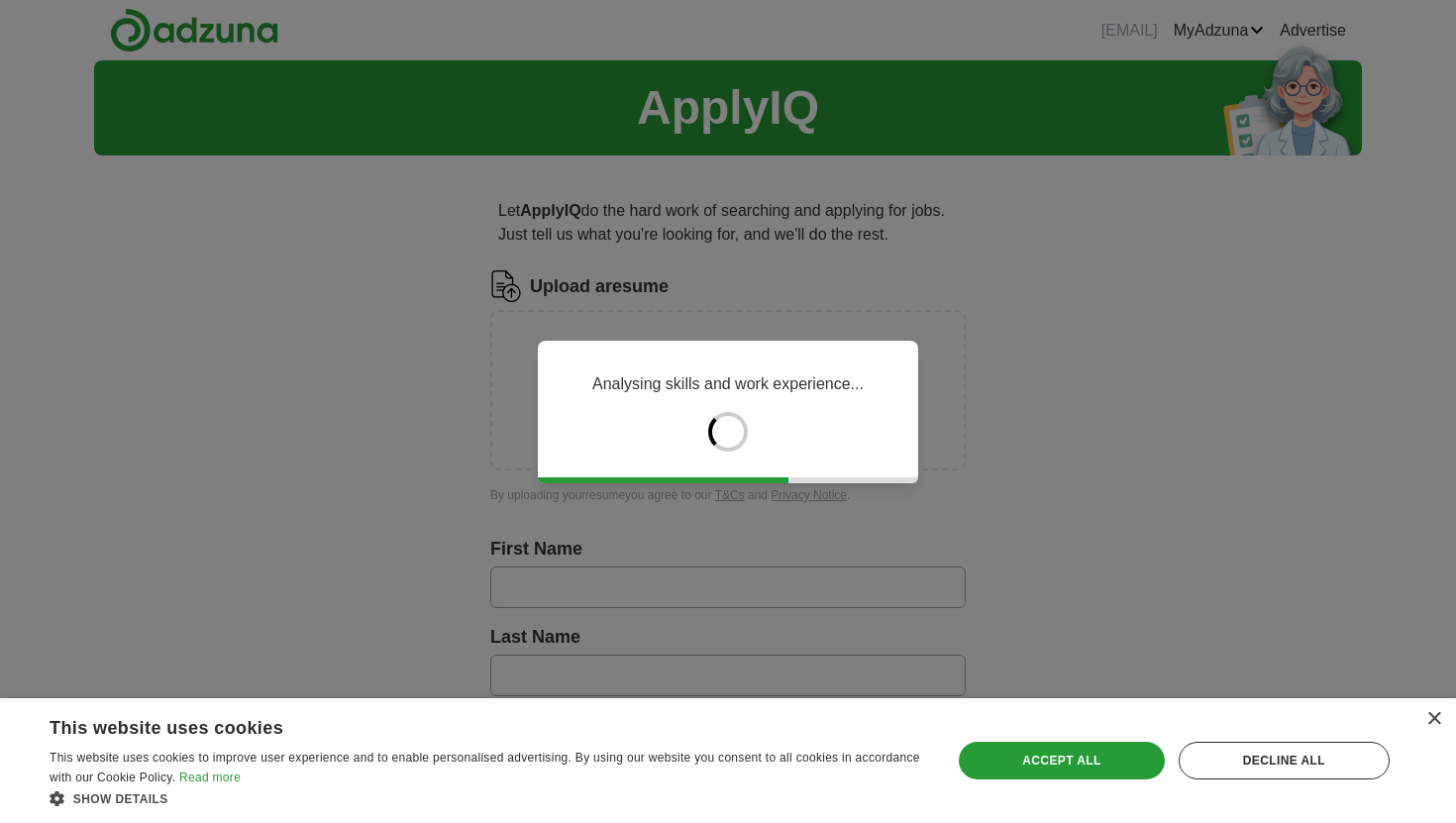 click on "Analysing skills and work experience..." at bounding box center [728, 411] 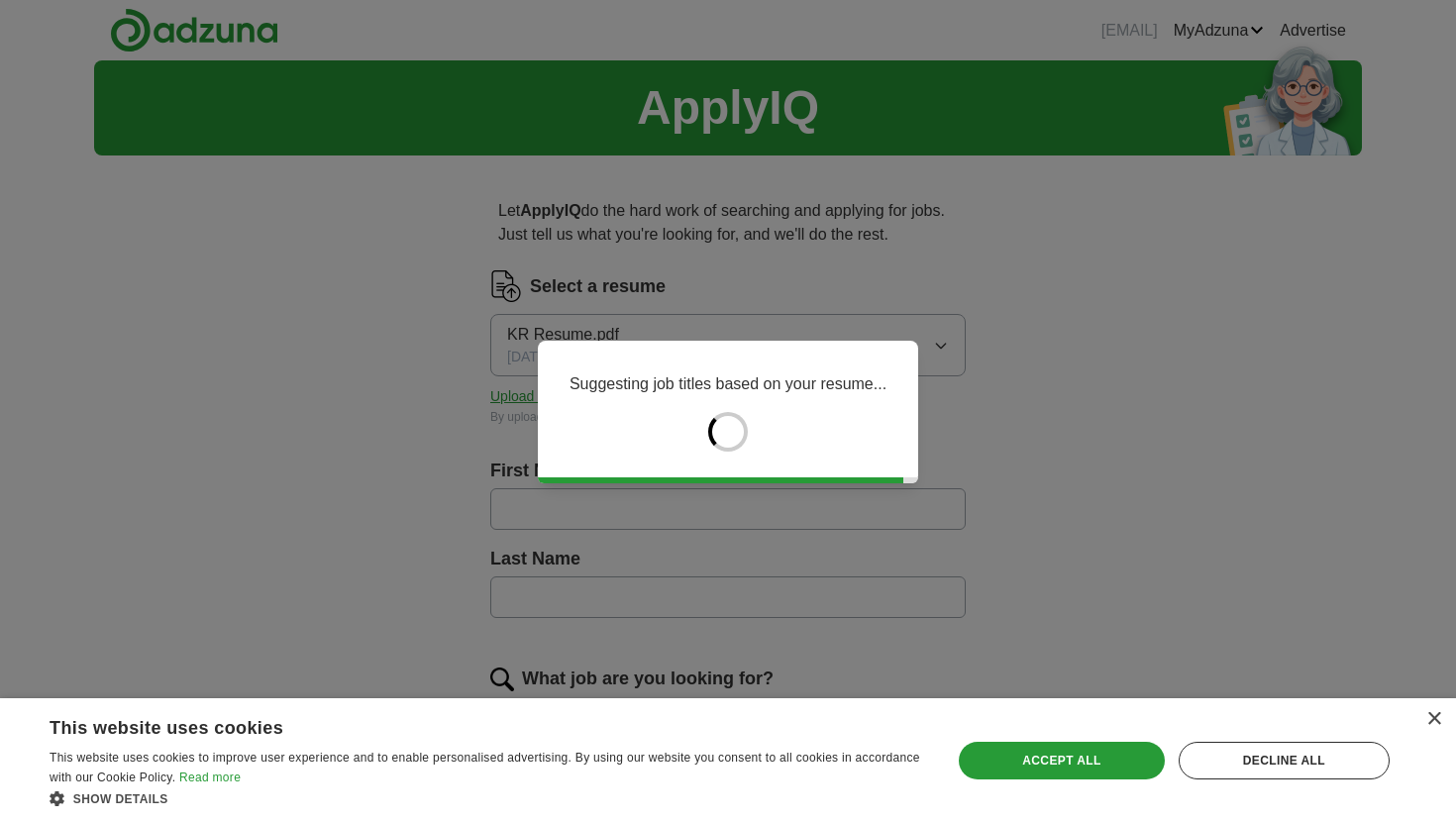 click on "Suggesting job titles based on your resume..." at bounding box center (728, 411) 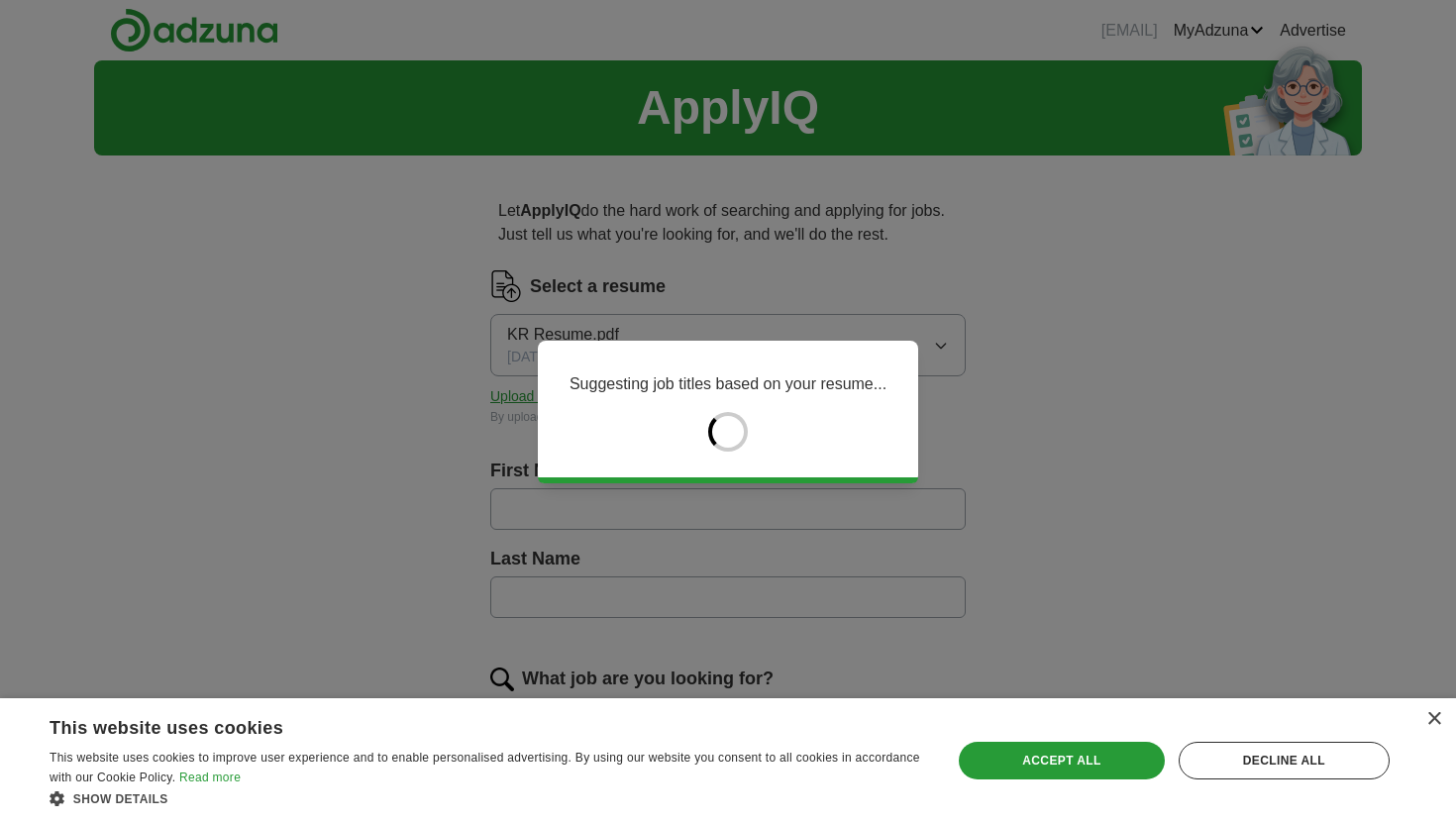 type on "******" 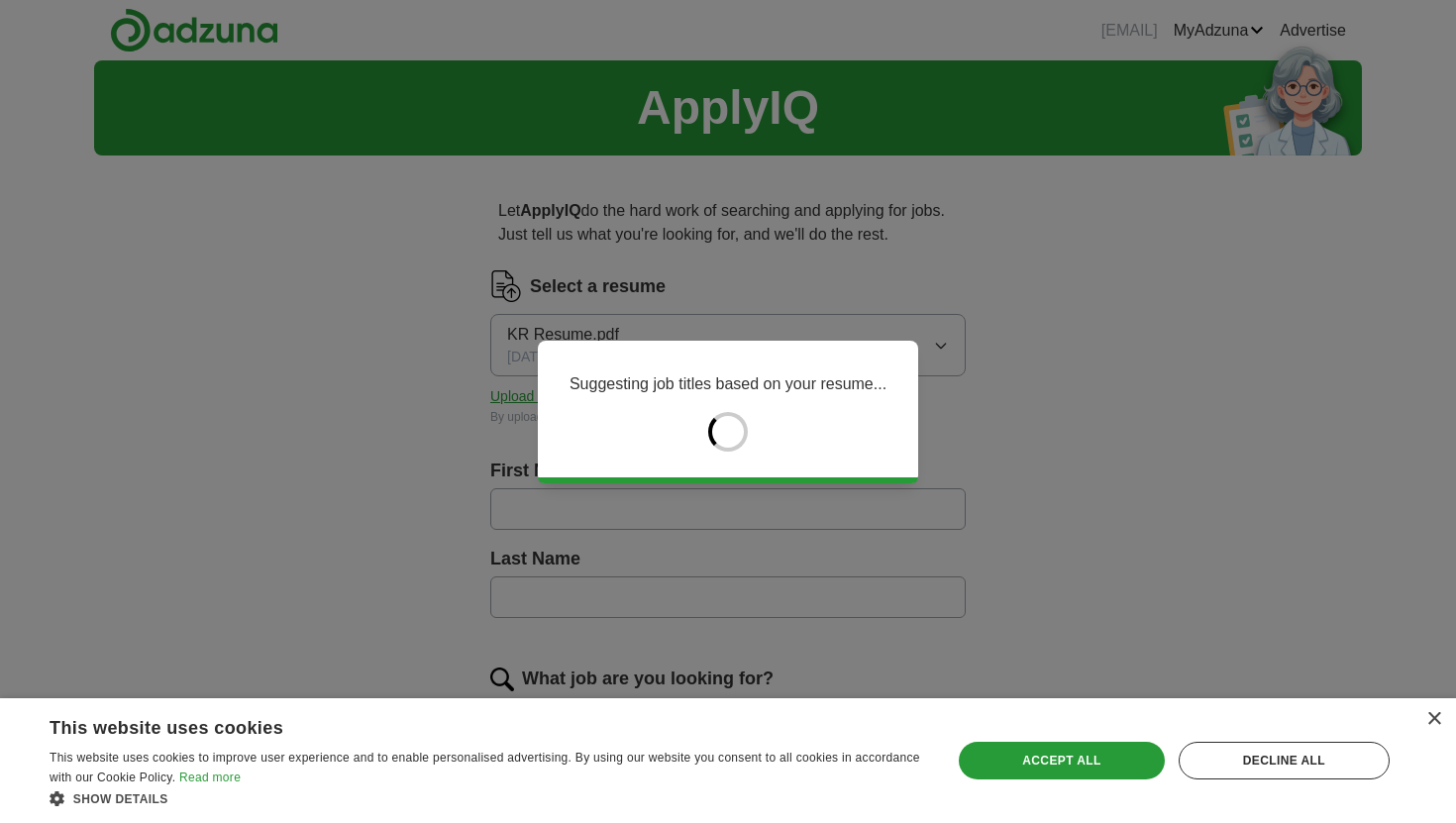 type on "********" 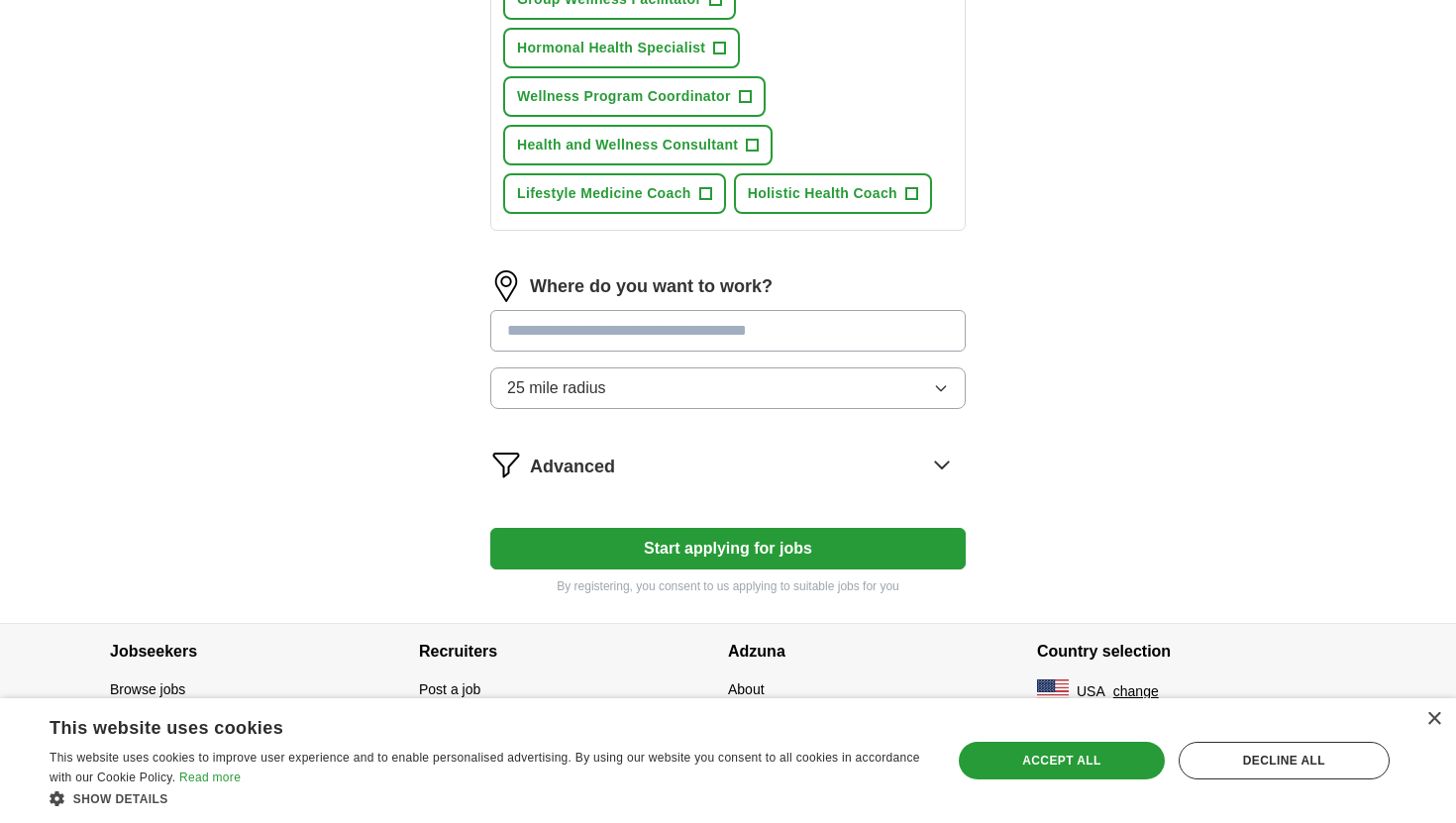 scroll, scrollTop: 1144, scrollLeft: 0, axis: vertical 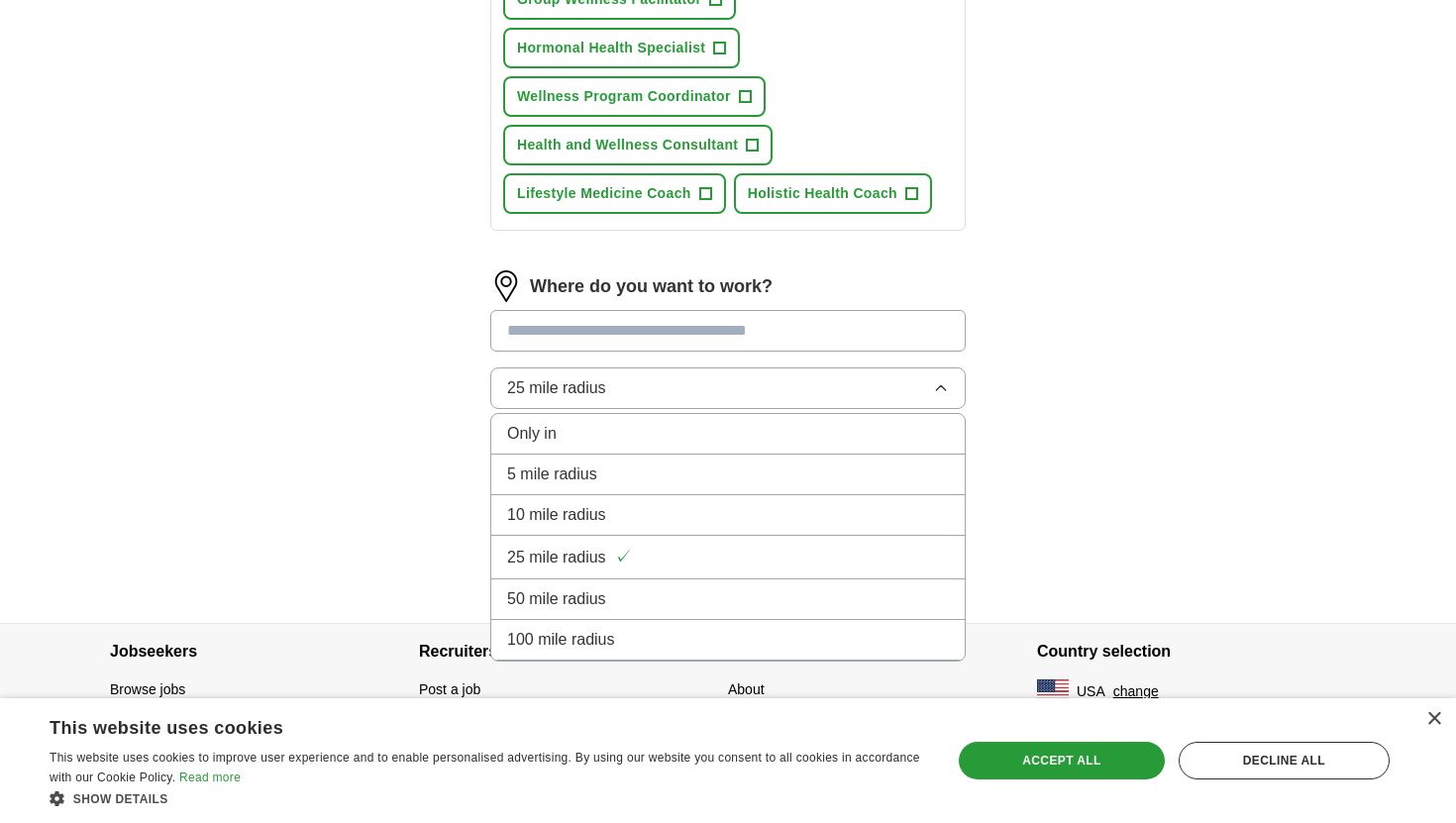 click on "25 mile radius" at bounding box center (557, 558) 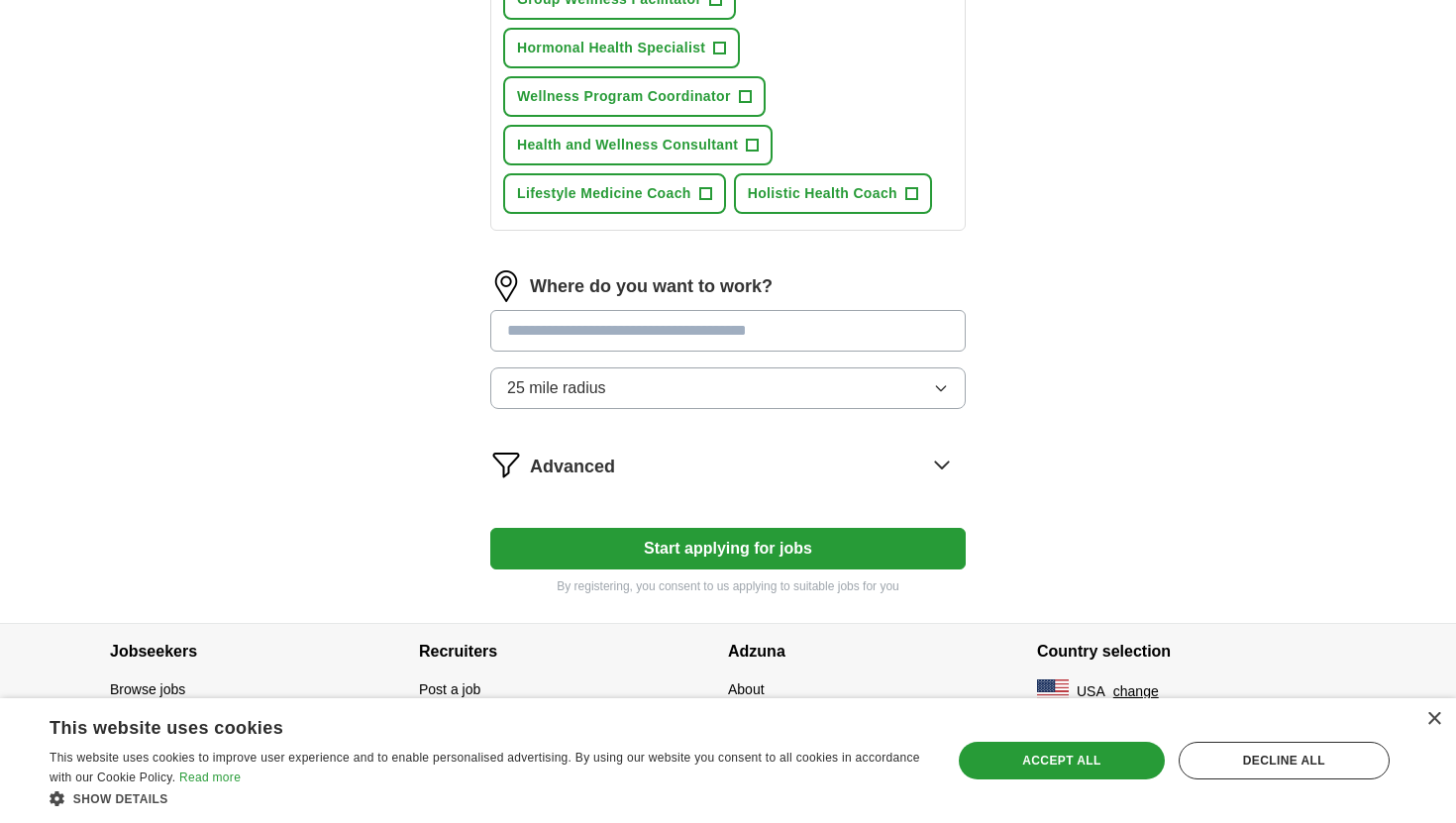 click at bounding box center [728, 331] 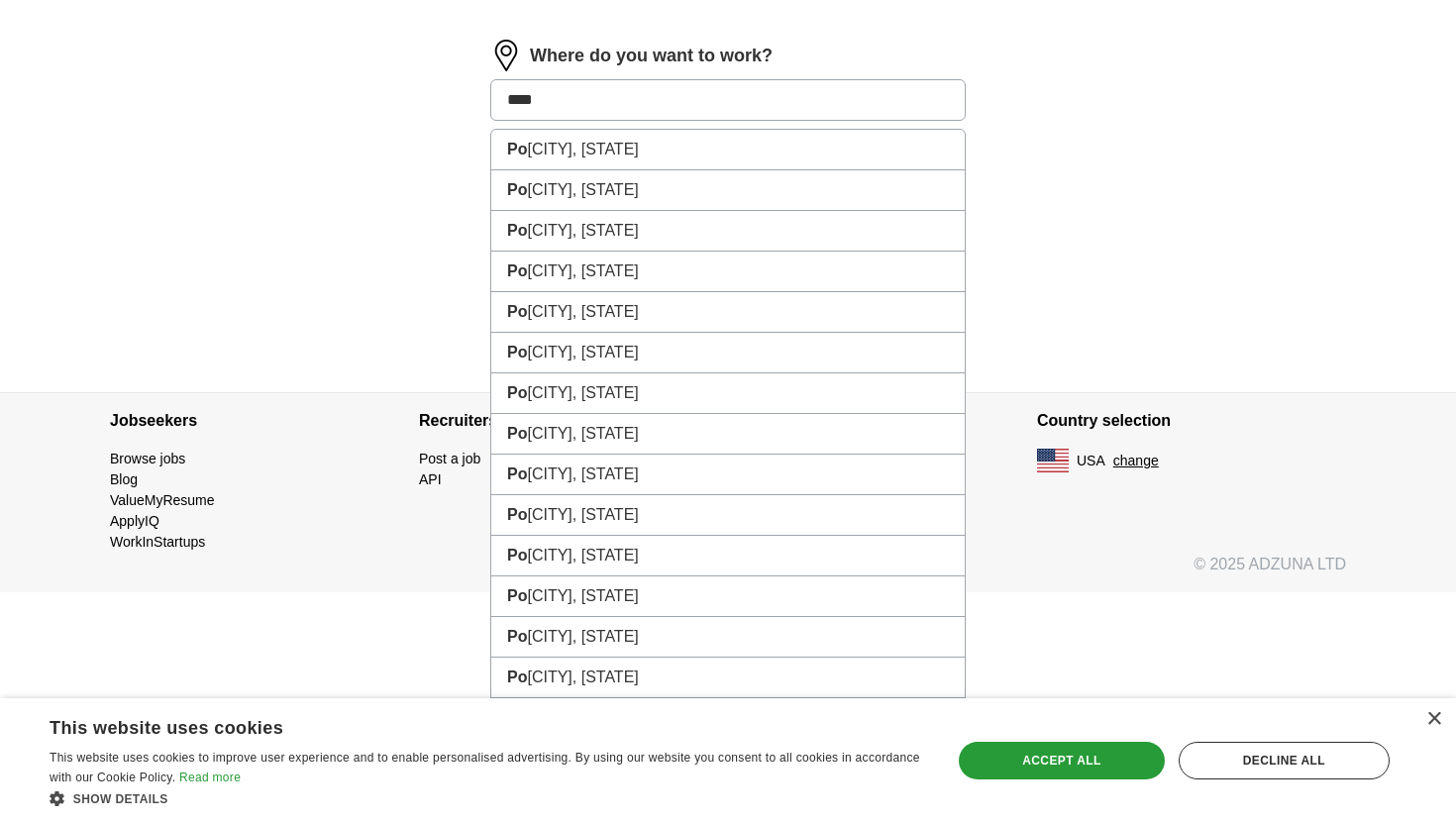 type on "*****" 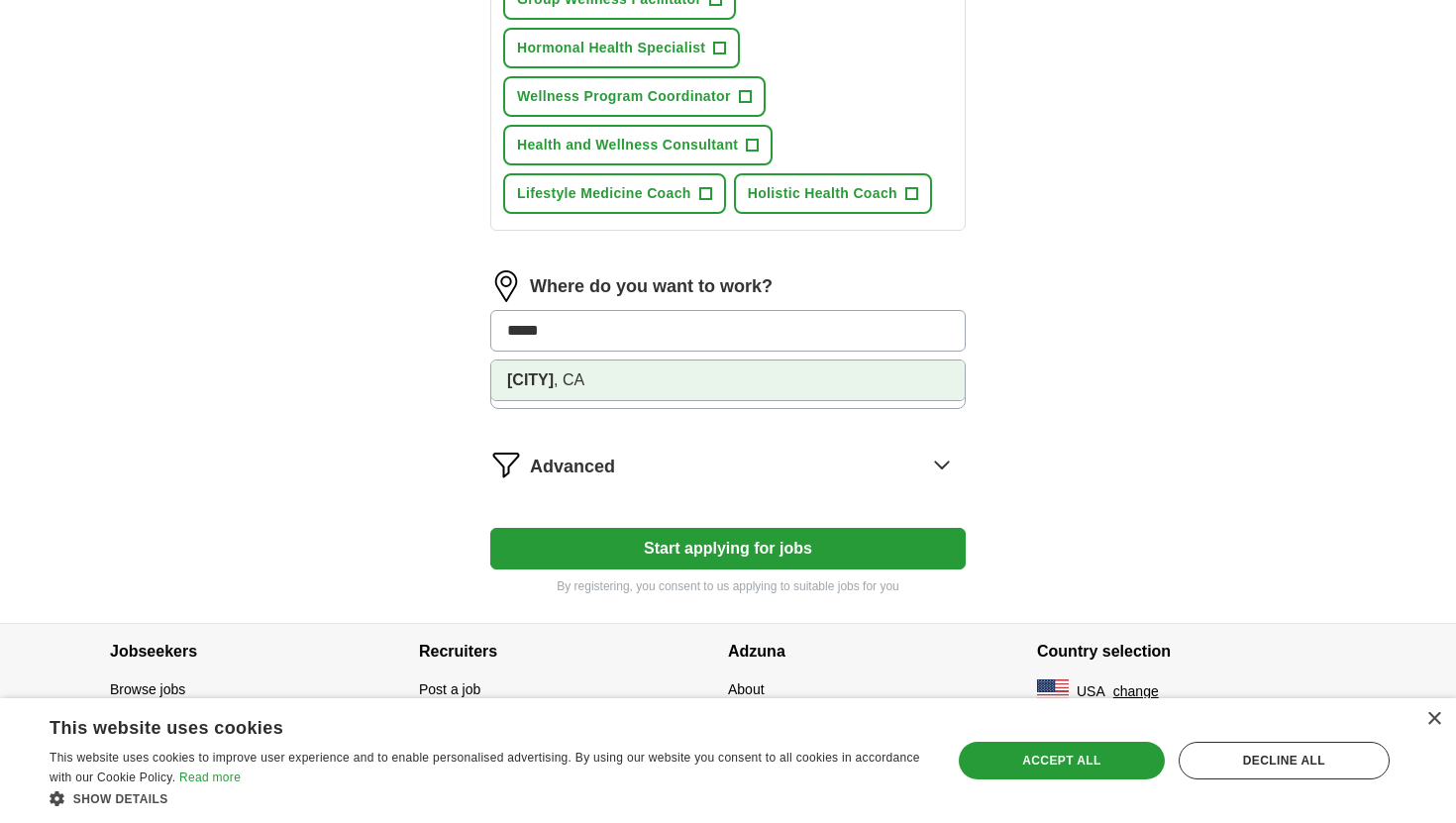 click on "[CITY]" at bounding box center (530, 379) 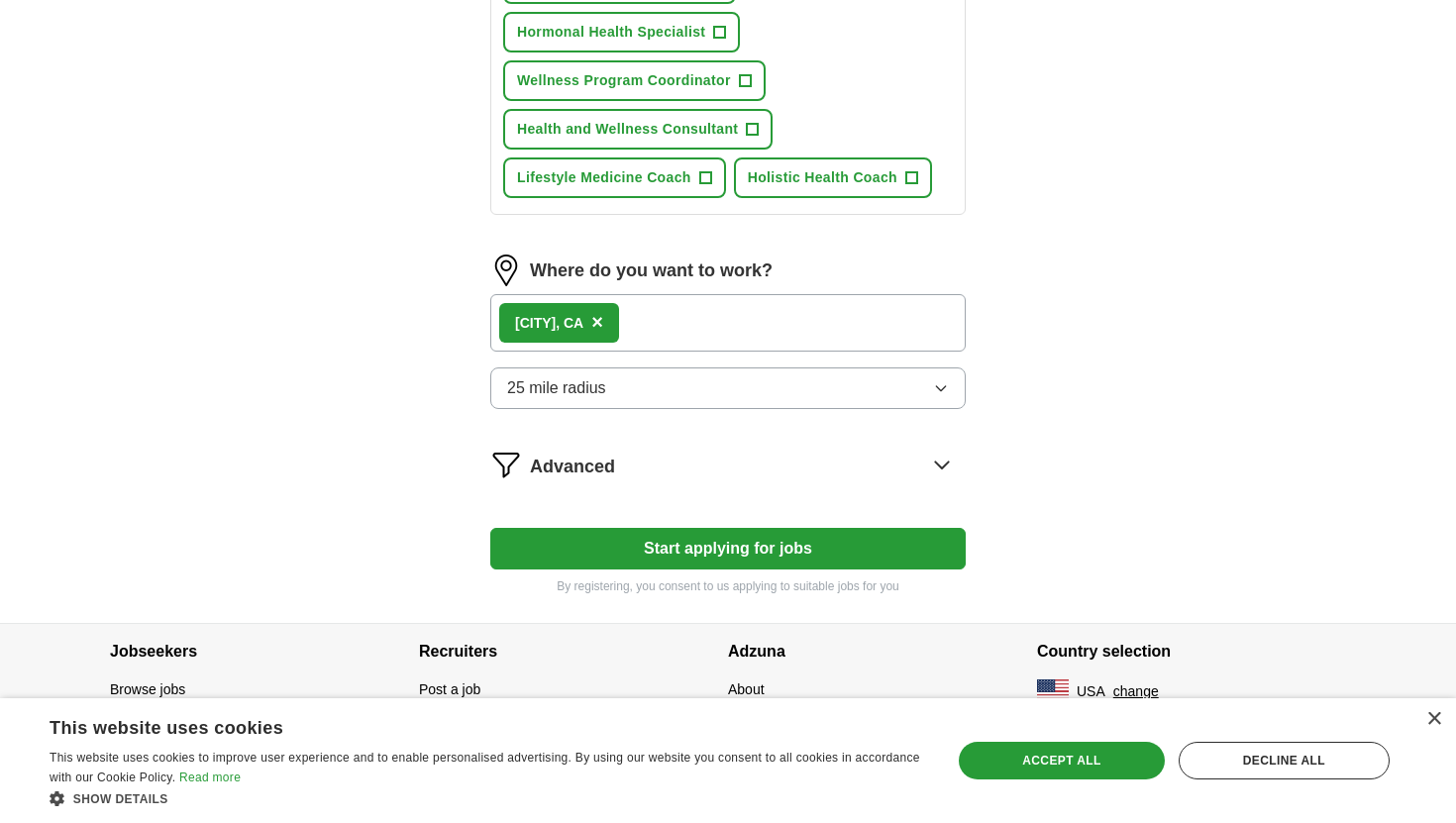 click on "[CITY], [STATE] ×" at bounding box center [728, 323] 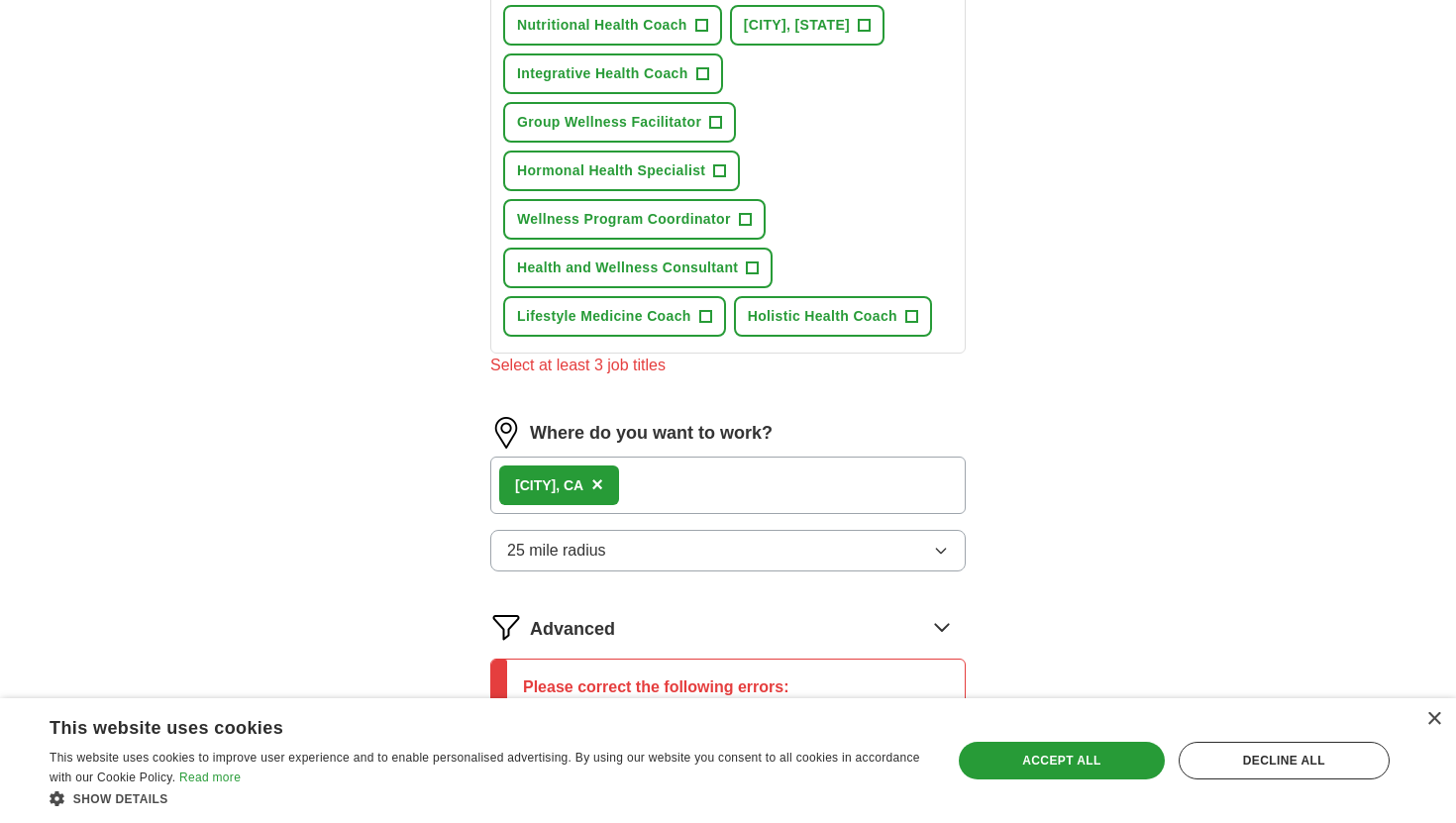 scroll, scrollTop: 792, scrollLeft: 0, axis: vertical 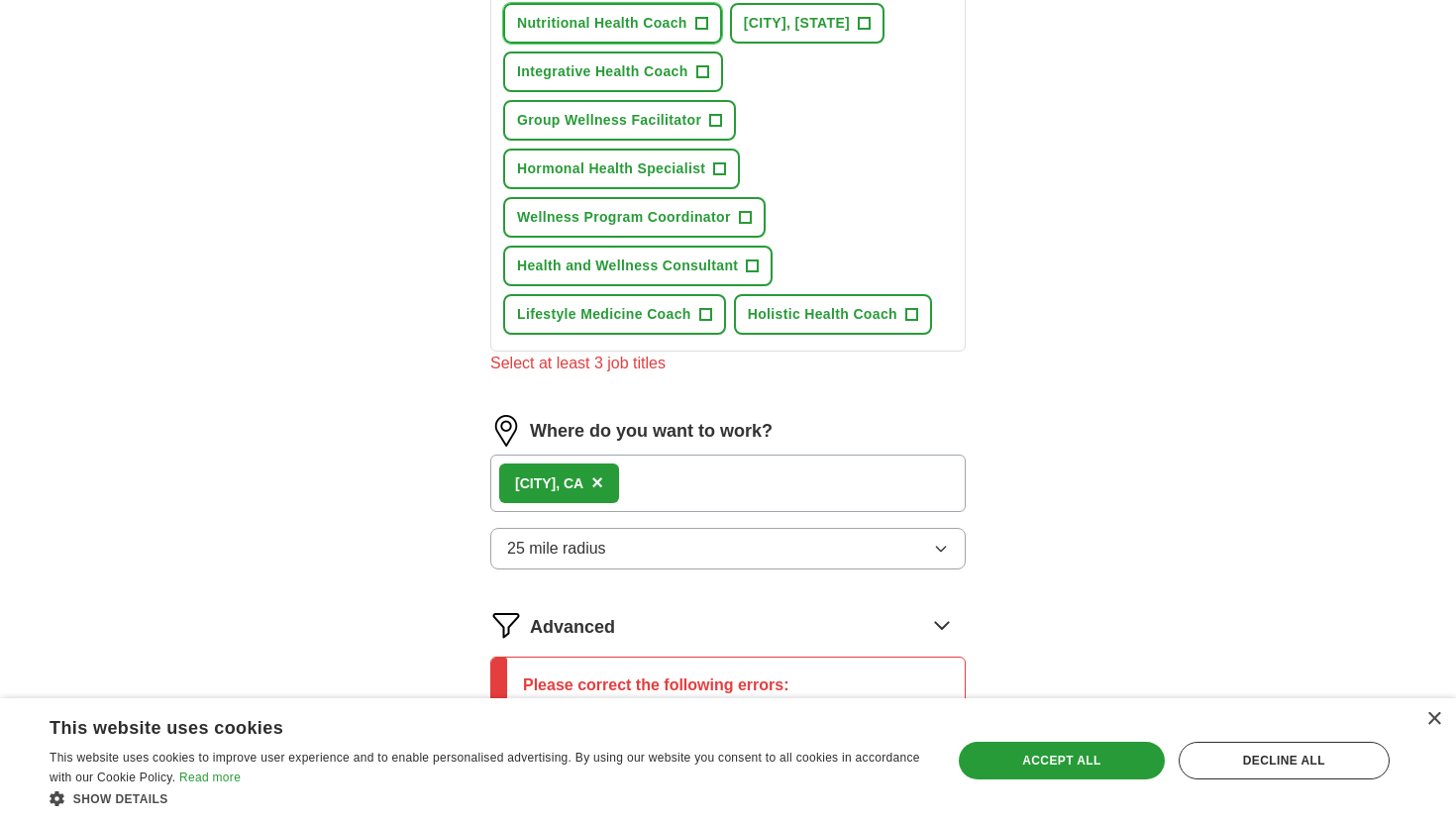 click on "+" at bounding box center (701, 24) 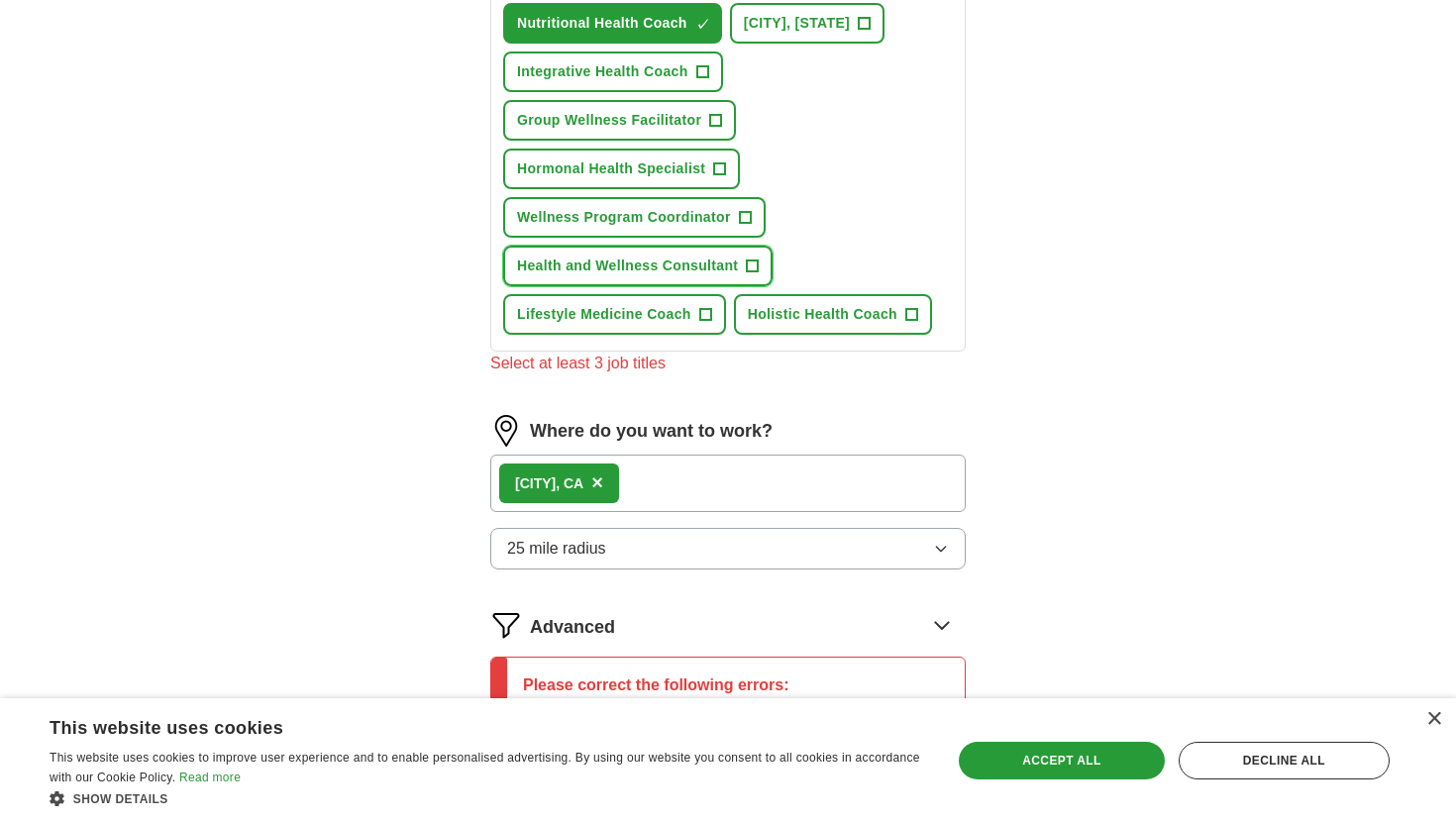 click on "+" at bounding box center [753, 266] 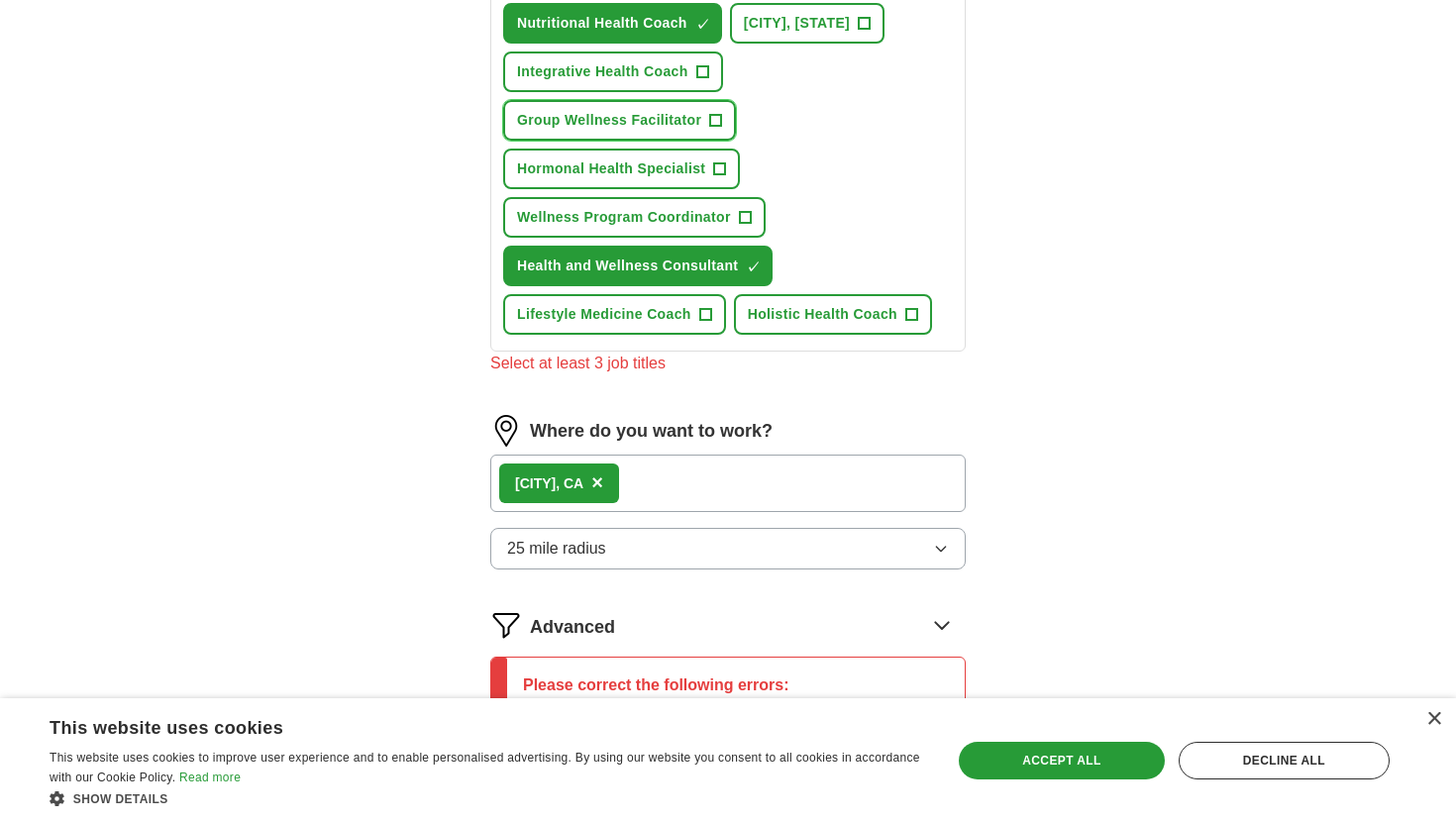 click on "+" at bounding box center (716, 121) 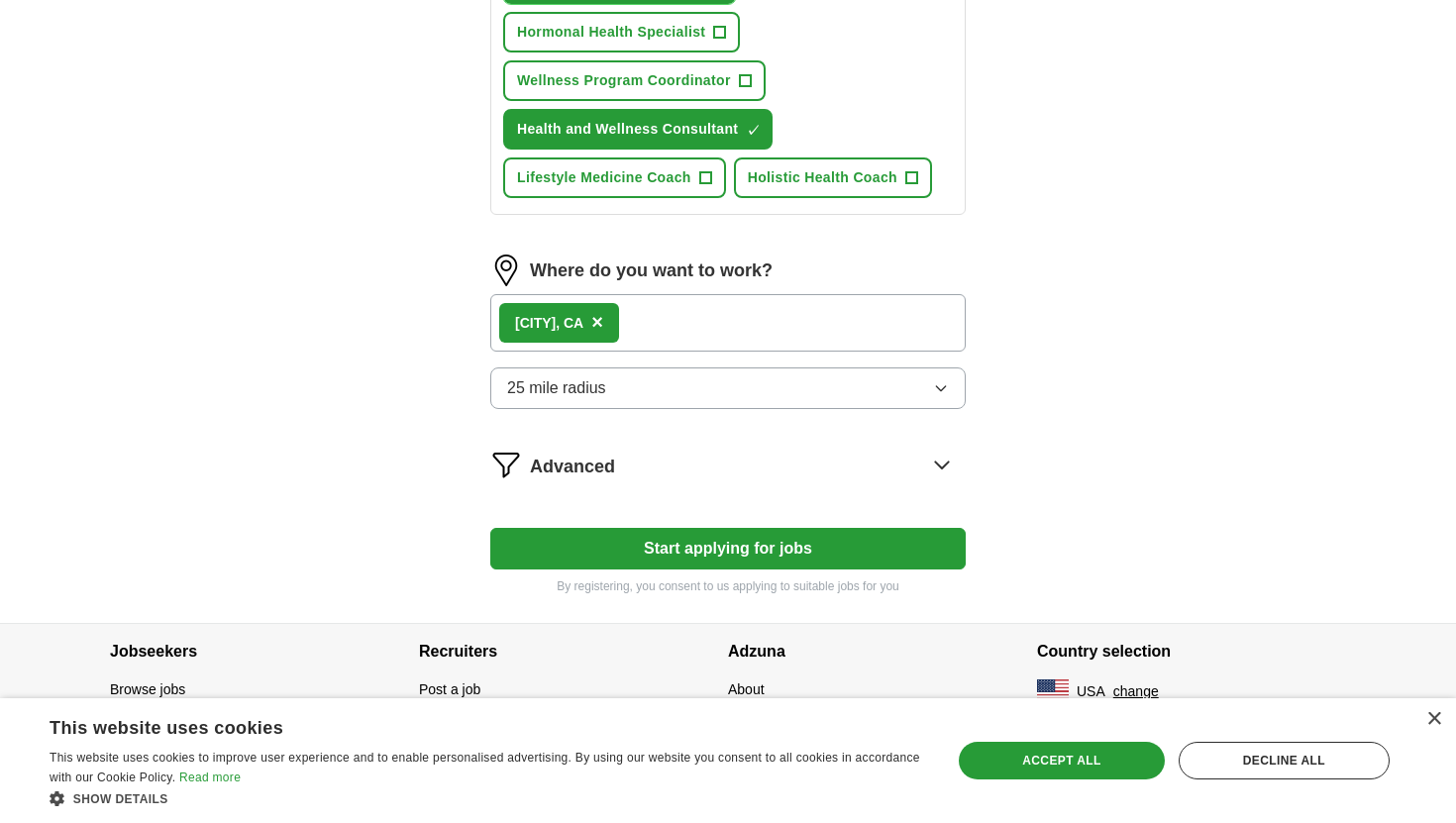 scroll, scrollTop: 1152, scrollLeft: 0, axis: vertical 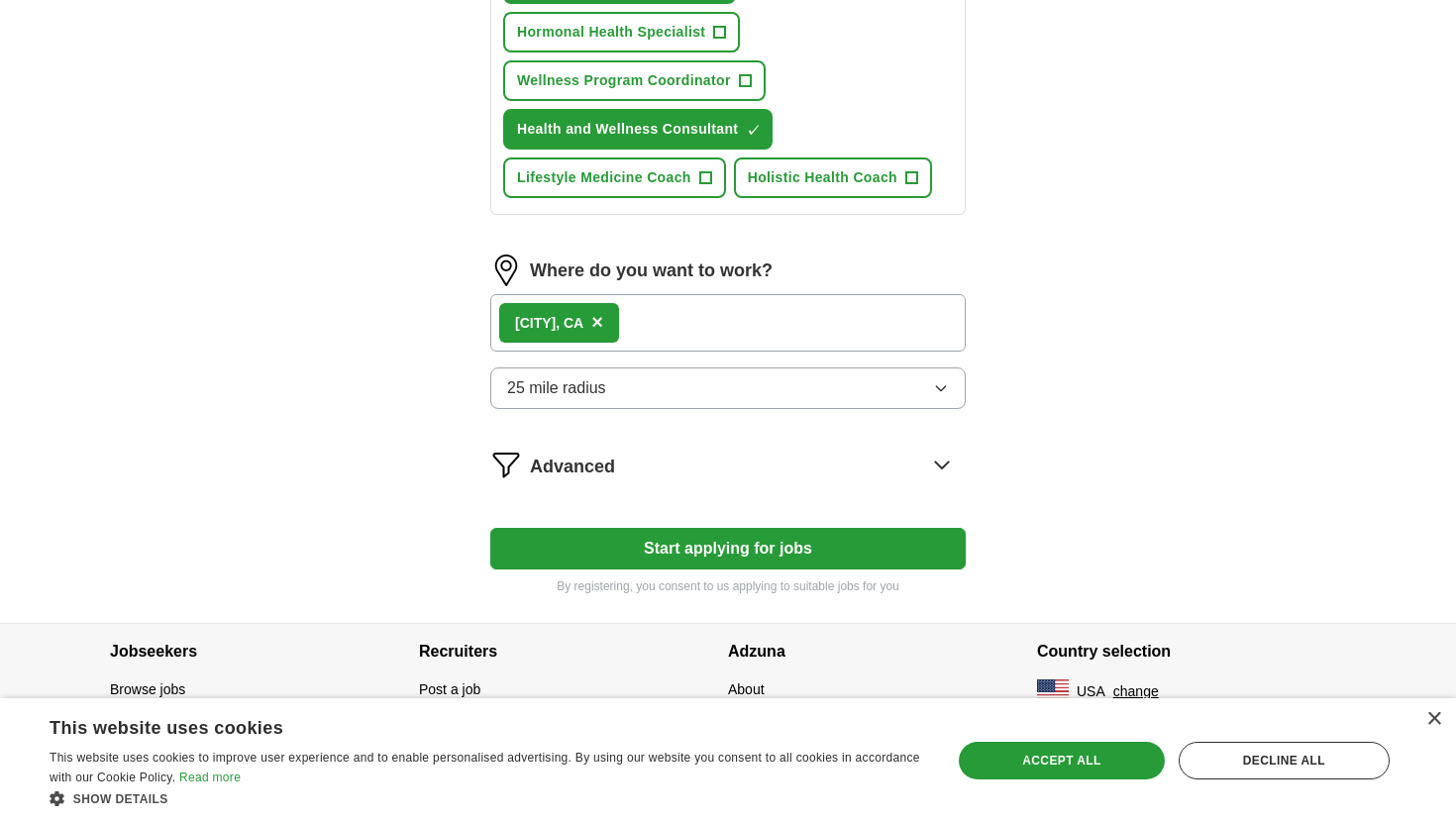 click on "Start applying for jobs" at bounding box center [728, 549] 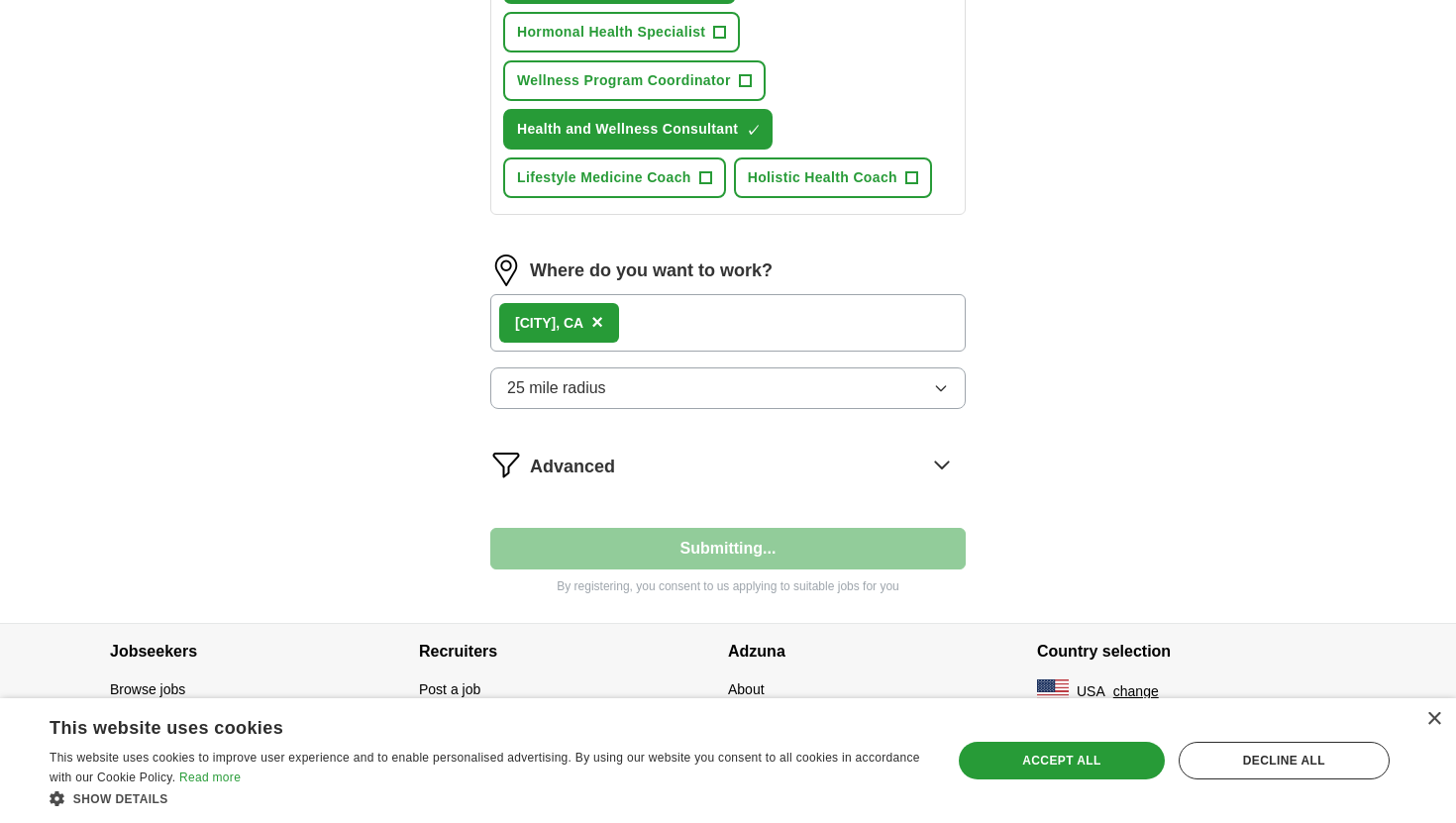 select on "**" 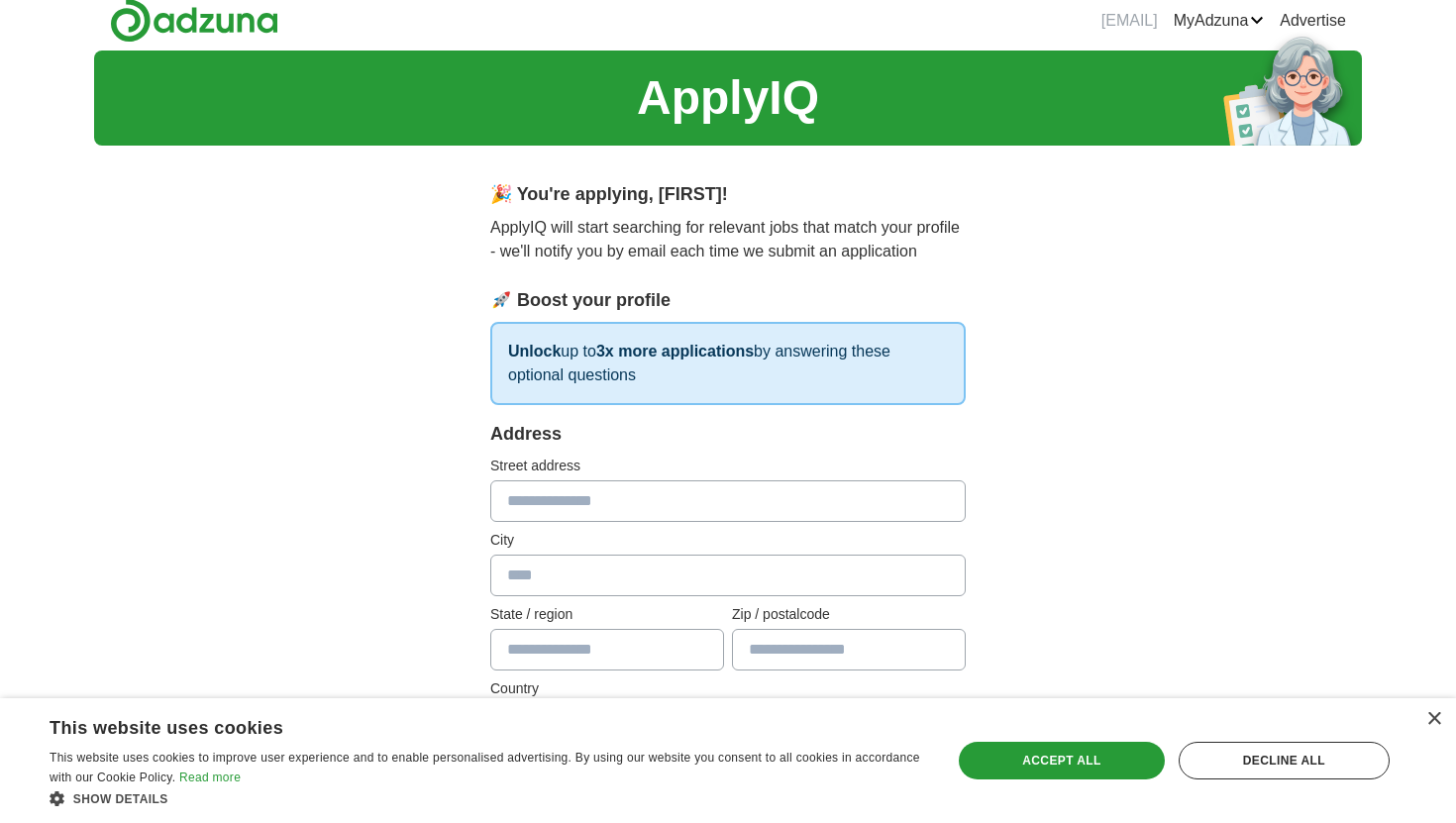 scroll, scrollTop: 19, scrollLeft: 0, axis: vertical 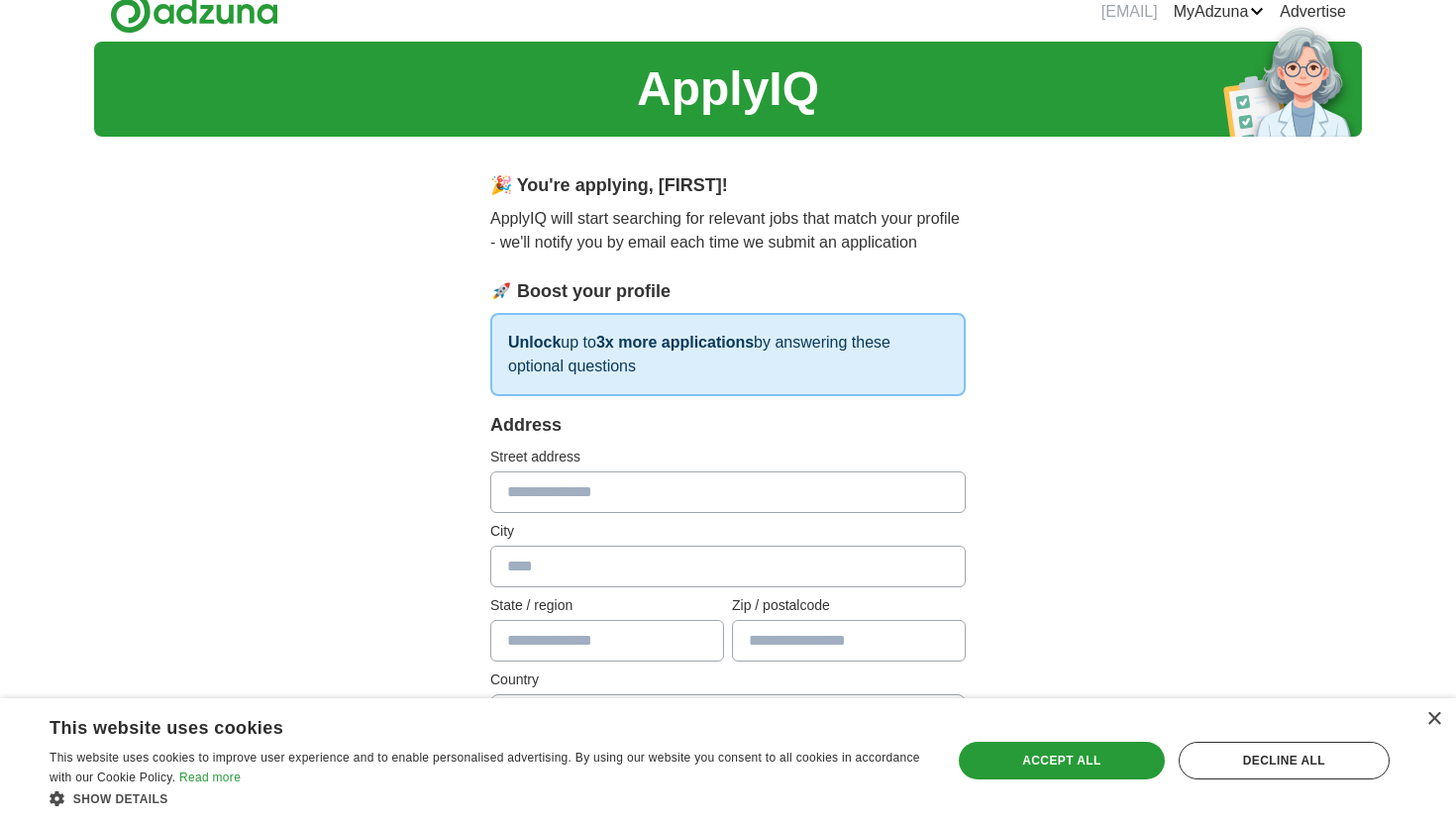 click at bounding box center (728, 492) 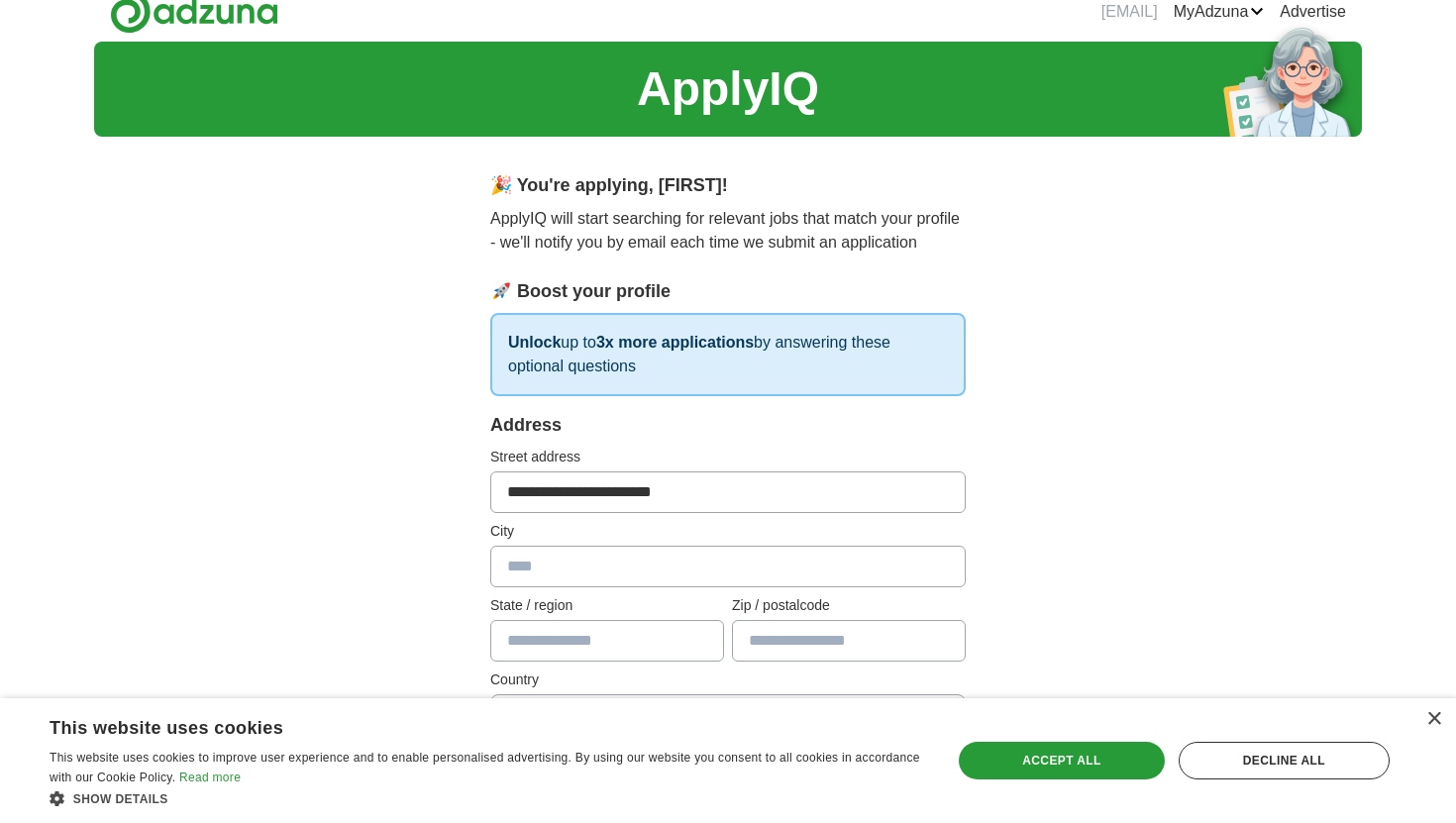 type on "*****" 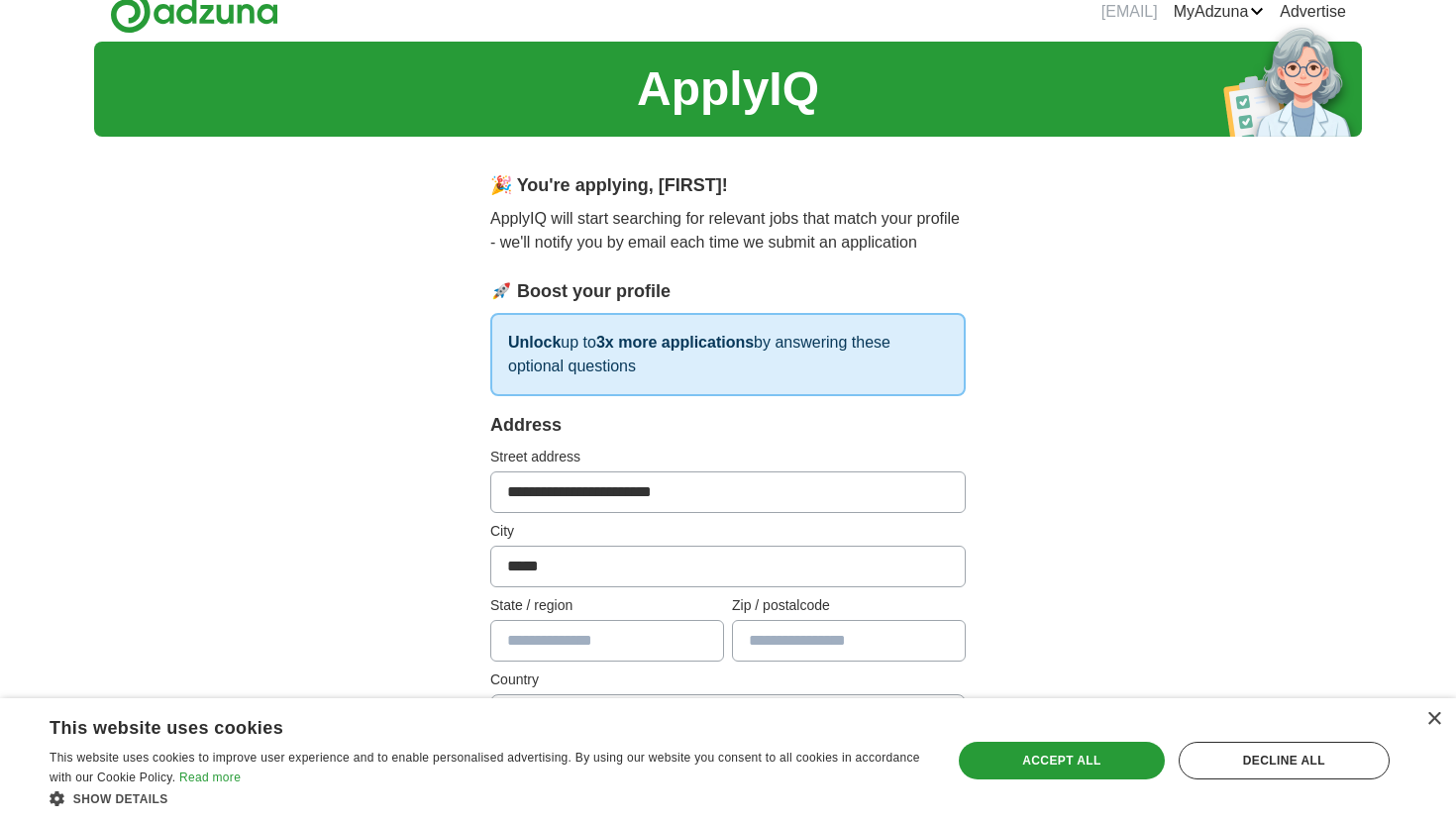 type on "**" 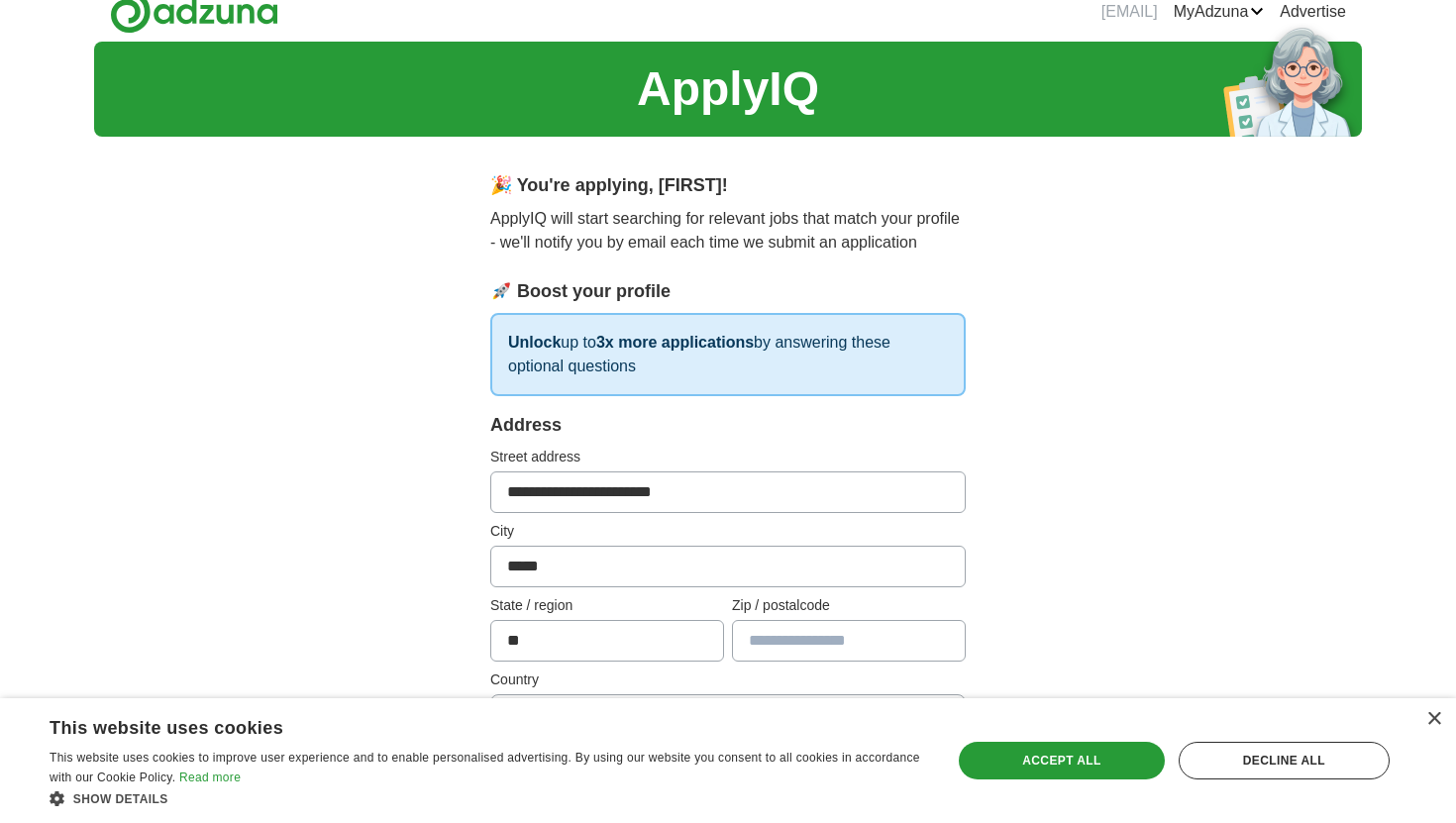 type on "*****" 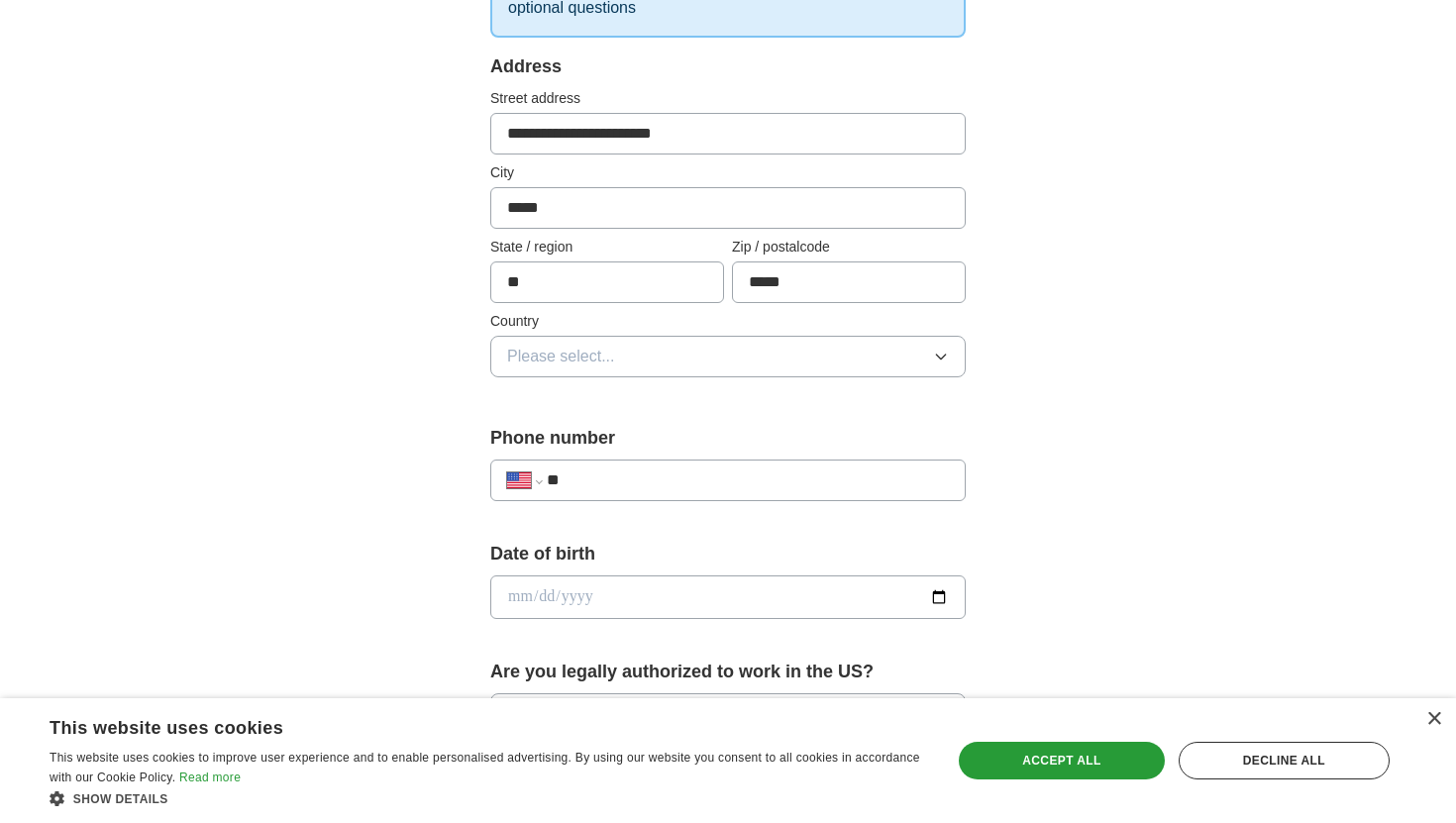 scroll, scrollTop: 380, scrollLeft: 0, axis: vertical 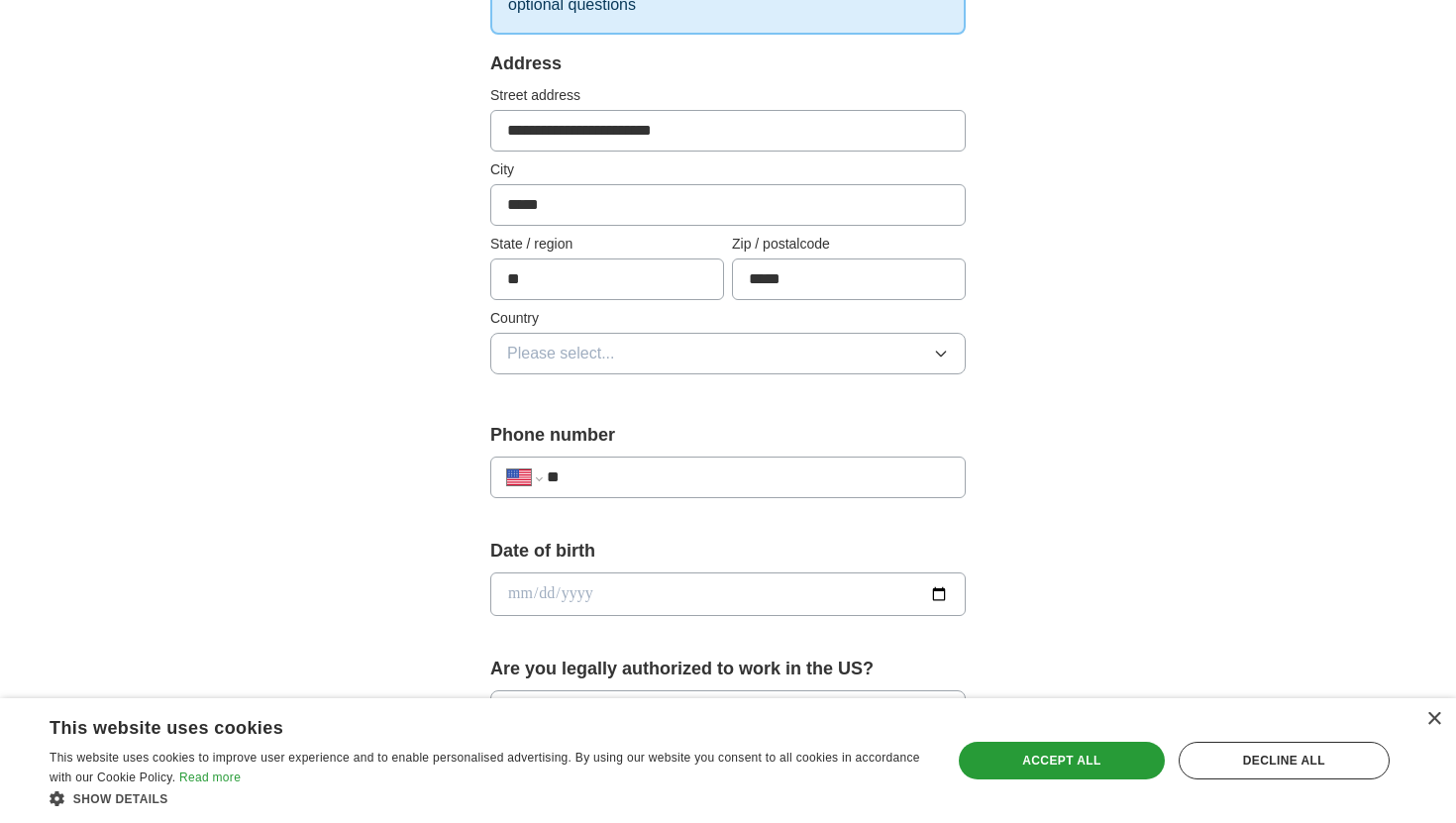 click on "Please select..." at bounding box center (728, 354) 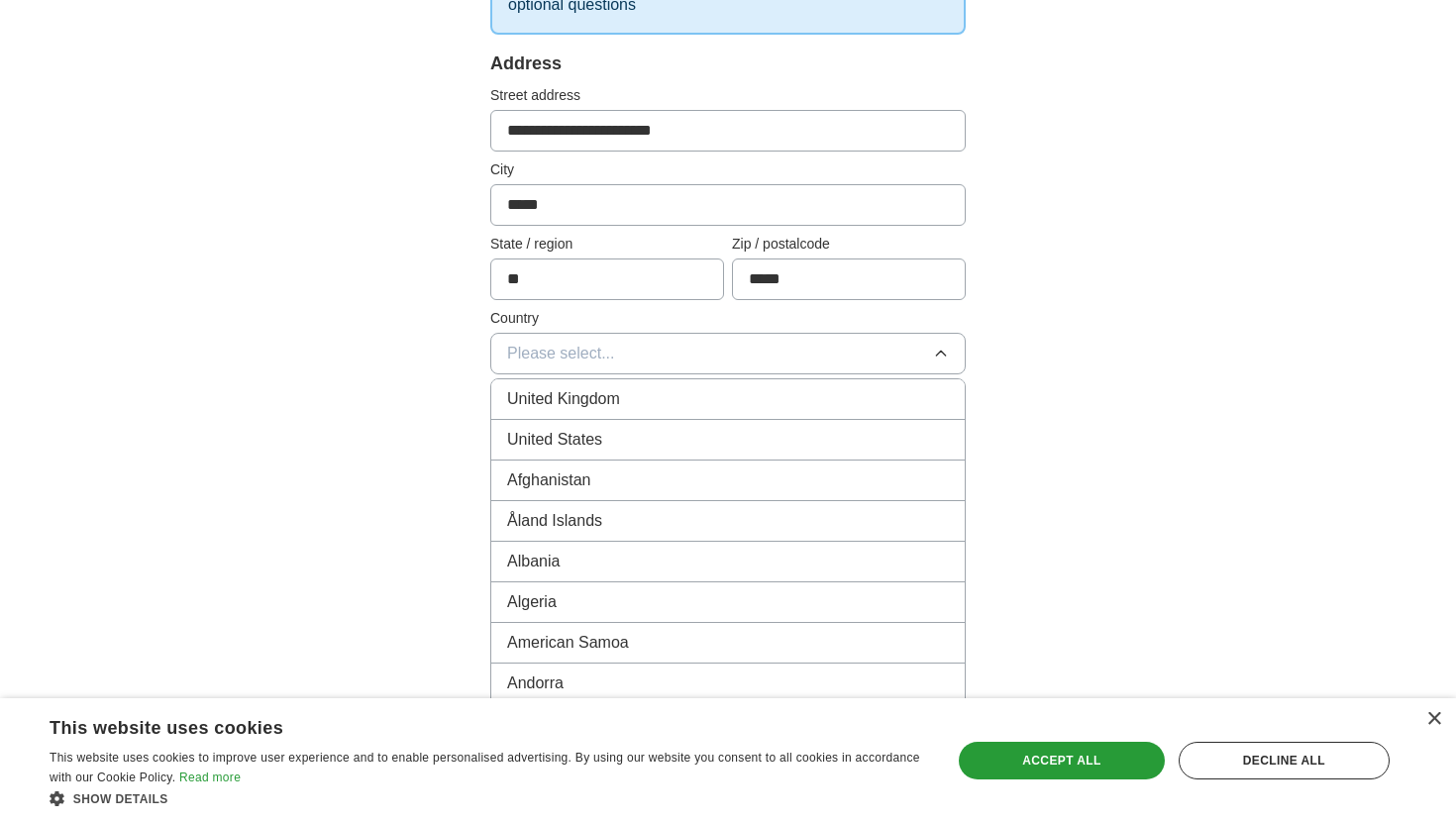 click on "United States" at bounding box center (728, 440) 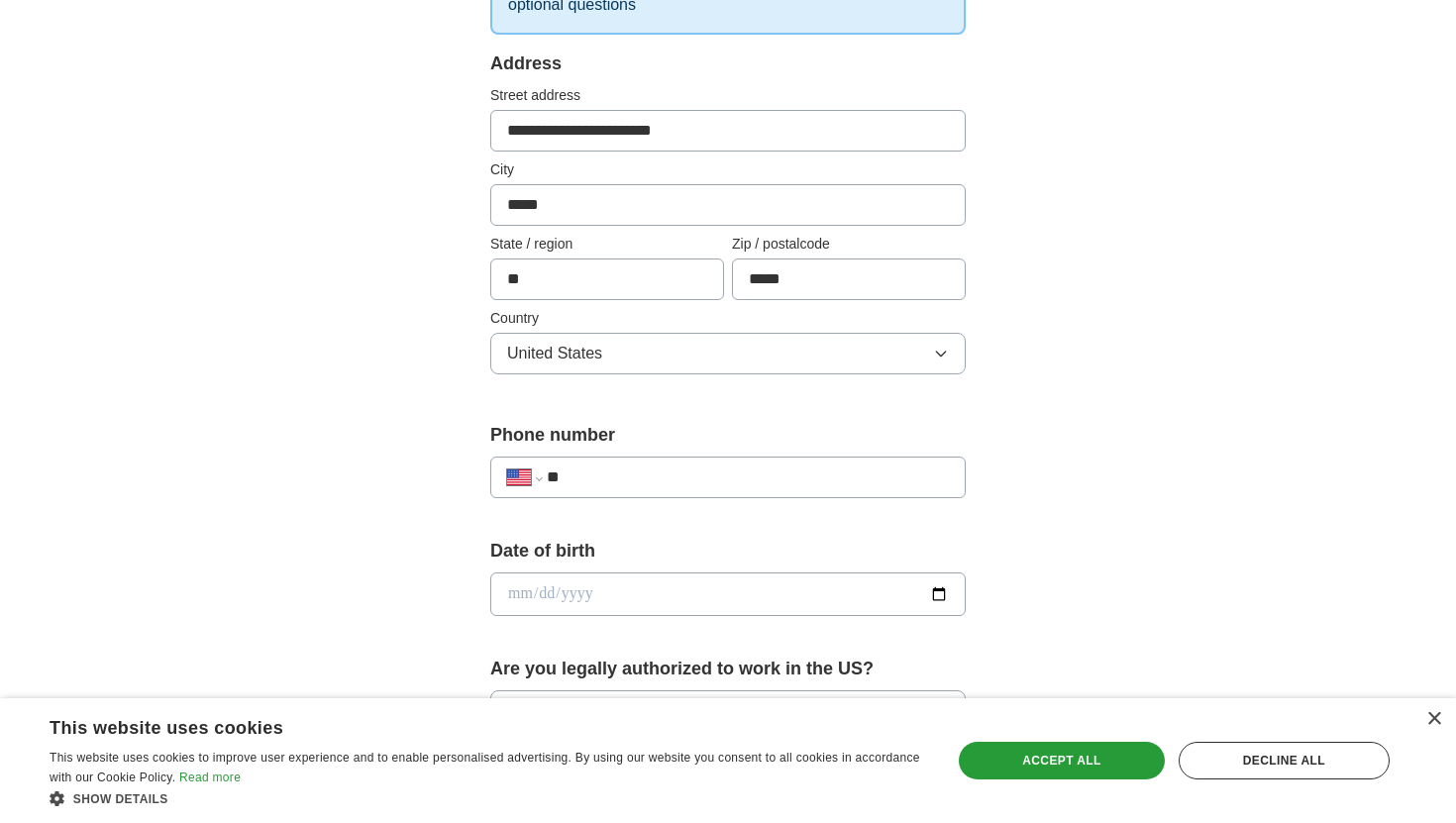 click on "**" at bounding box center [748, 477] 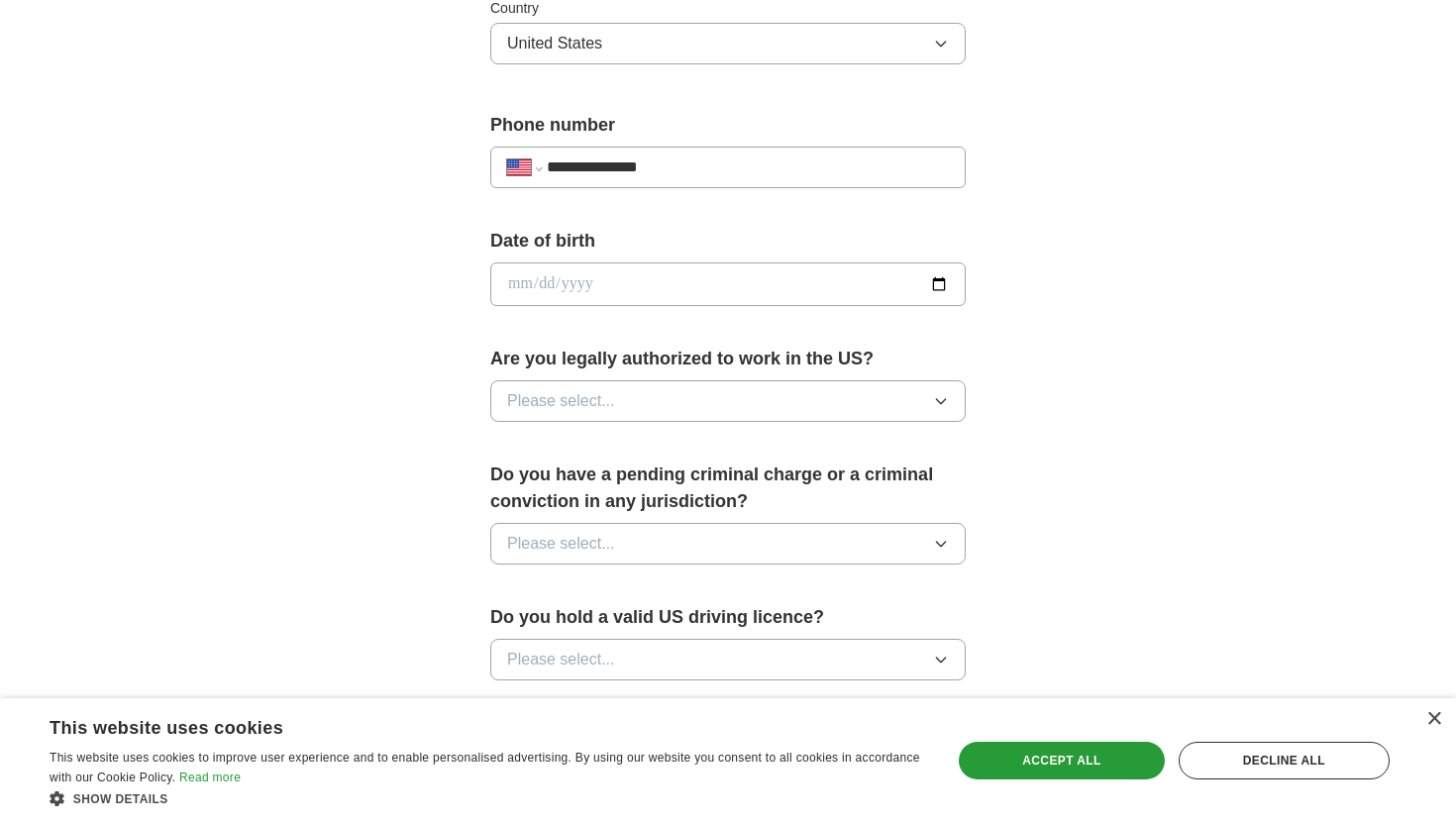 scroll, scrollTop: 717, scrollLeft: 0, axis: vertical 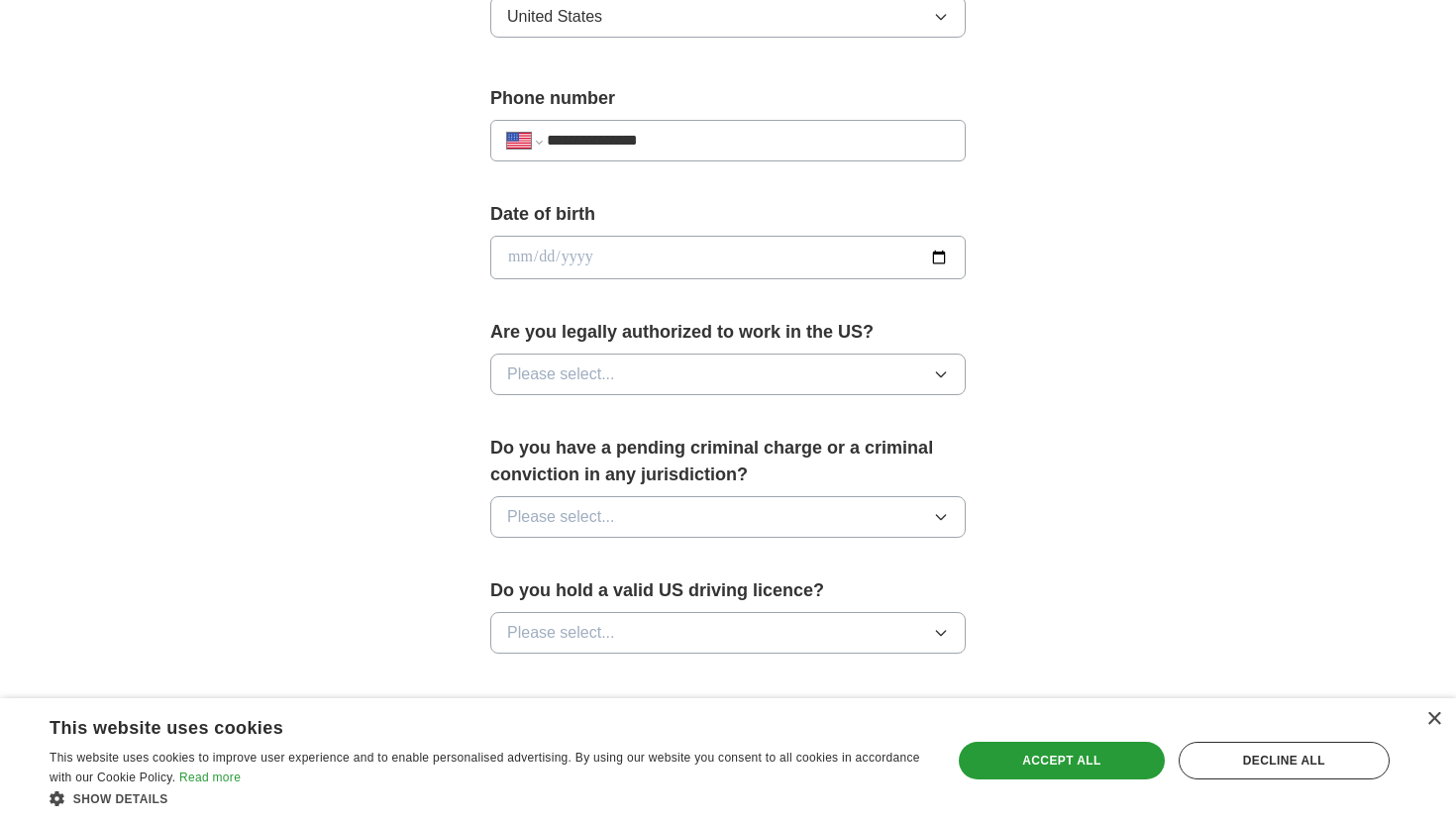 type on "**********" 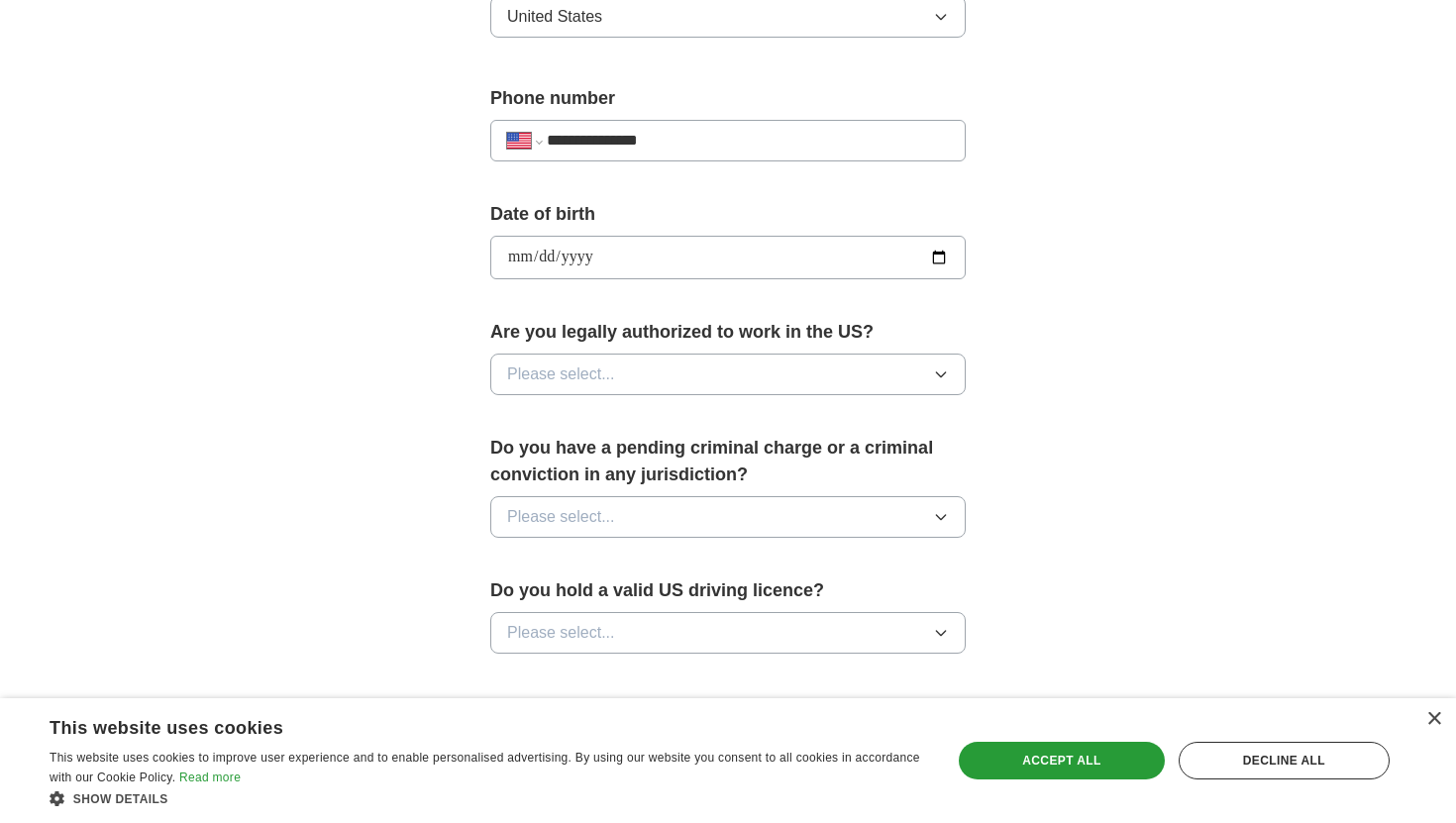 type on "**********" 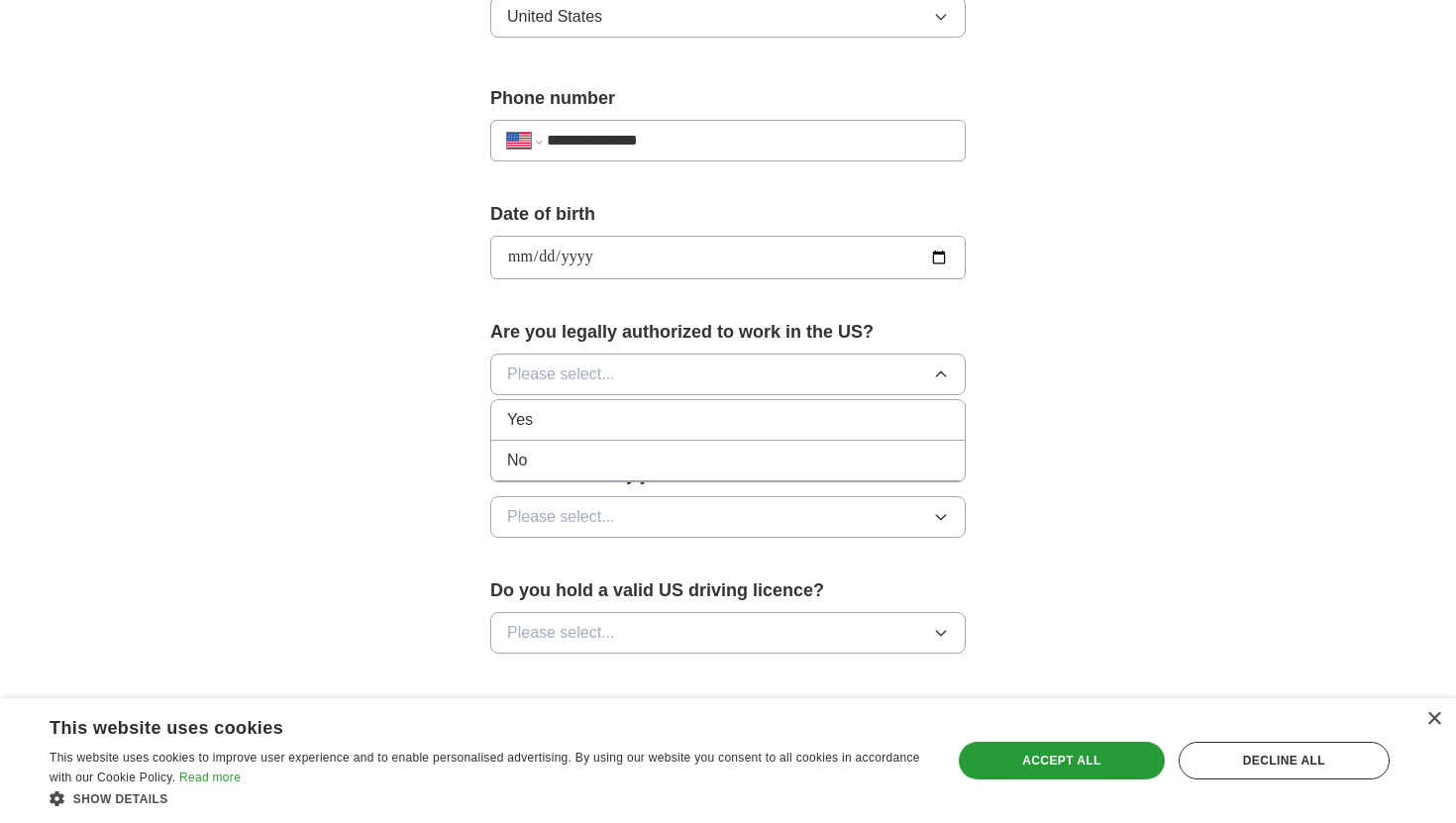 click on "Yes" at bounding box center (728, 420) 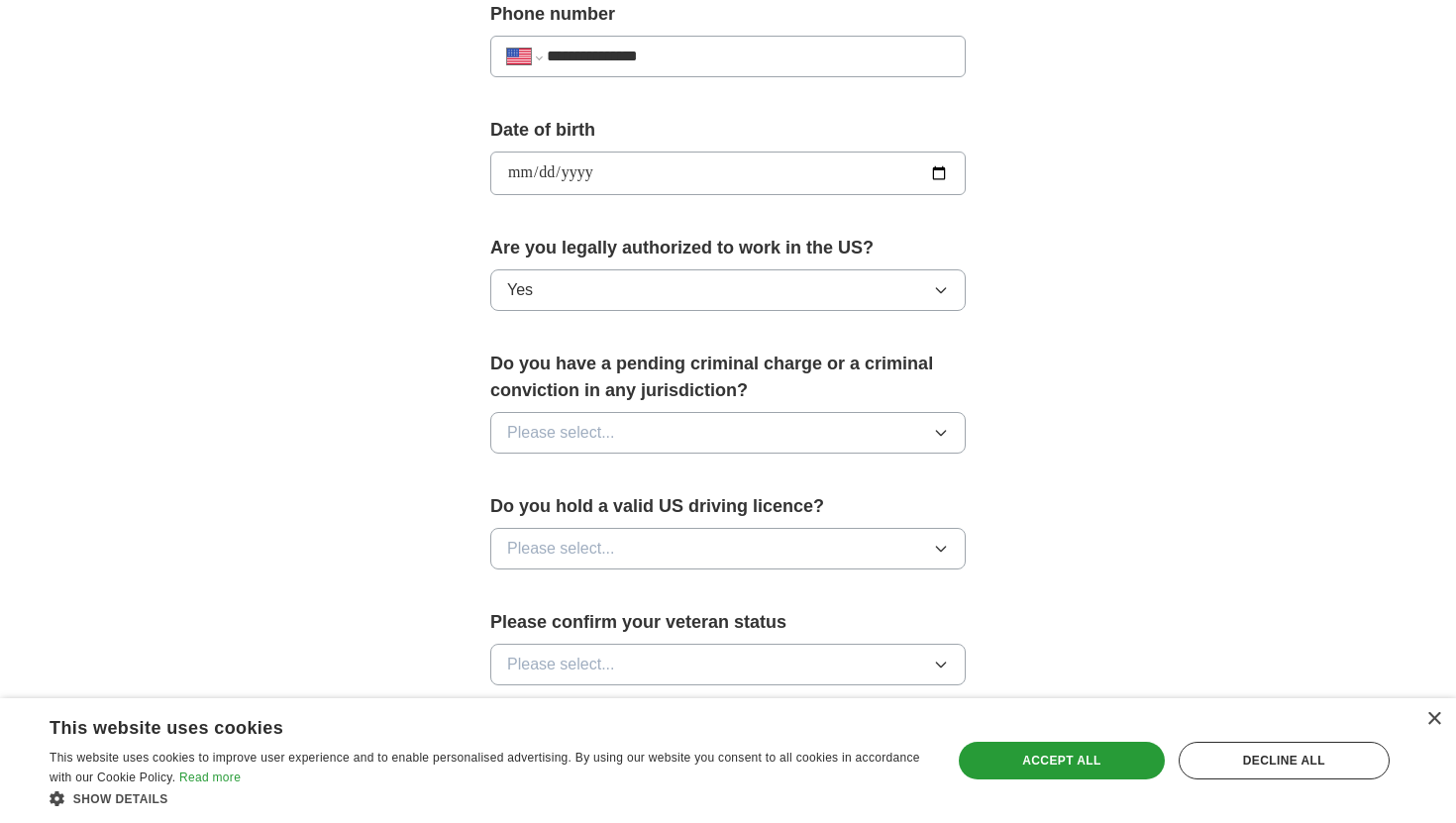 scroll, scrollTop: 798, scrollLeft: 0, axis: vertical 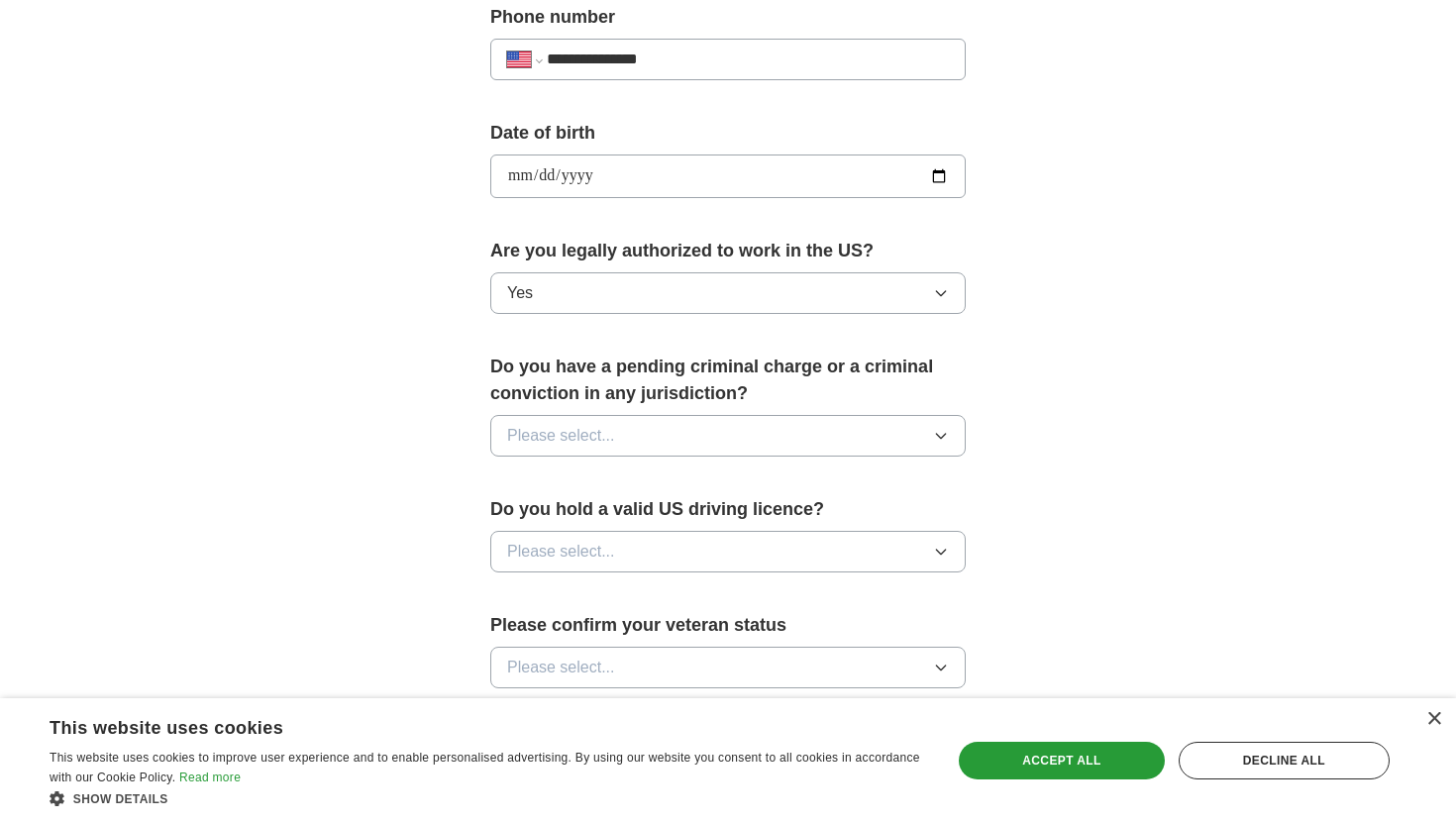 click on "Please select..." at bounding box center [561, 436] 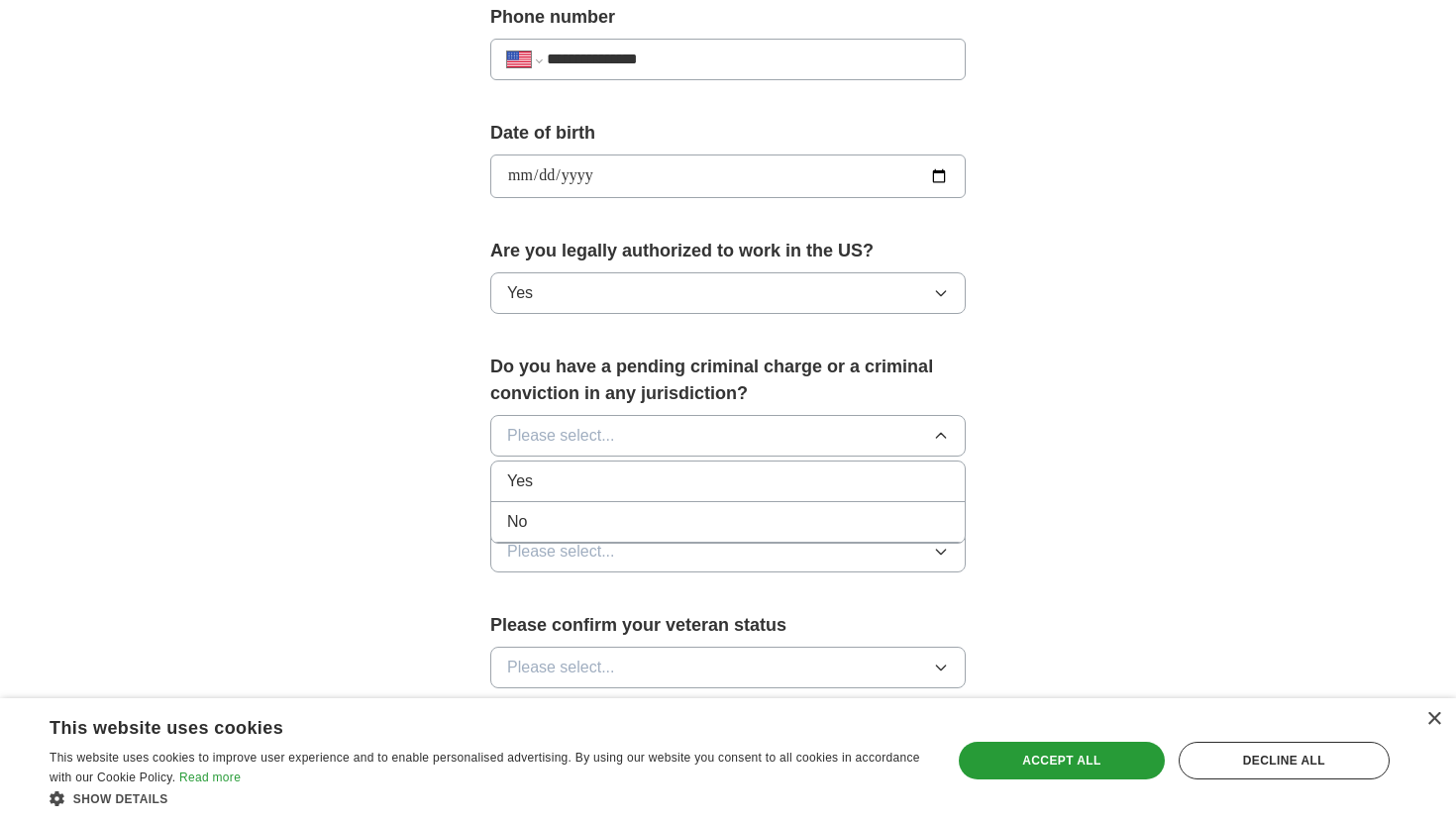 click on "No" at bounding box center (728, 522) 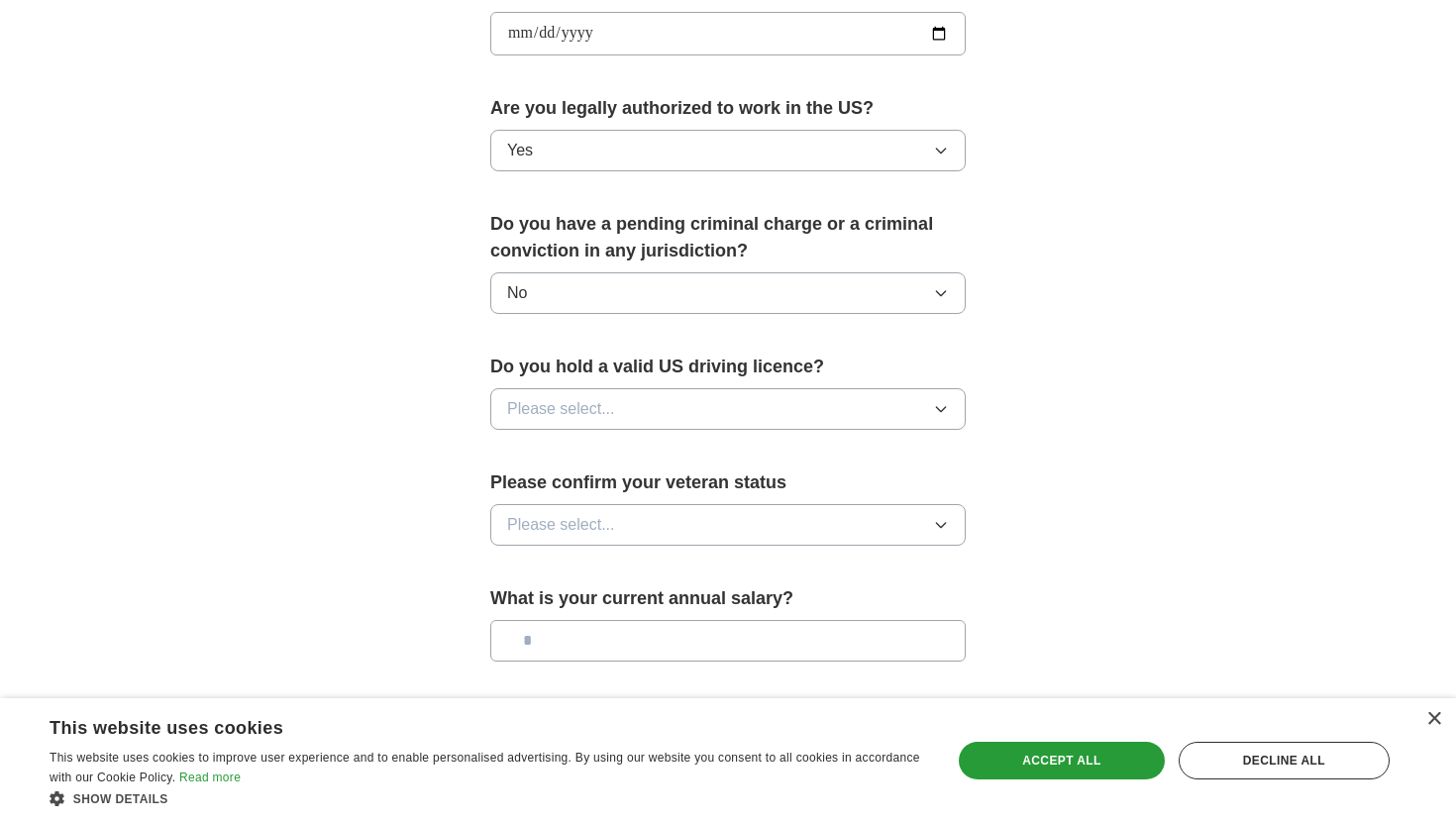 scroll, scrollTop: 952, scrollLeft: 0, axis: vertical 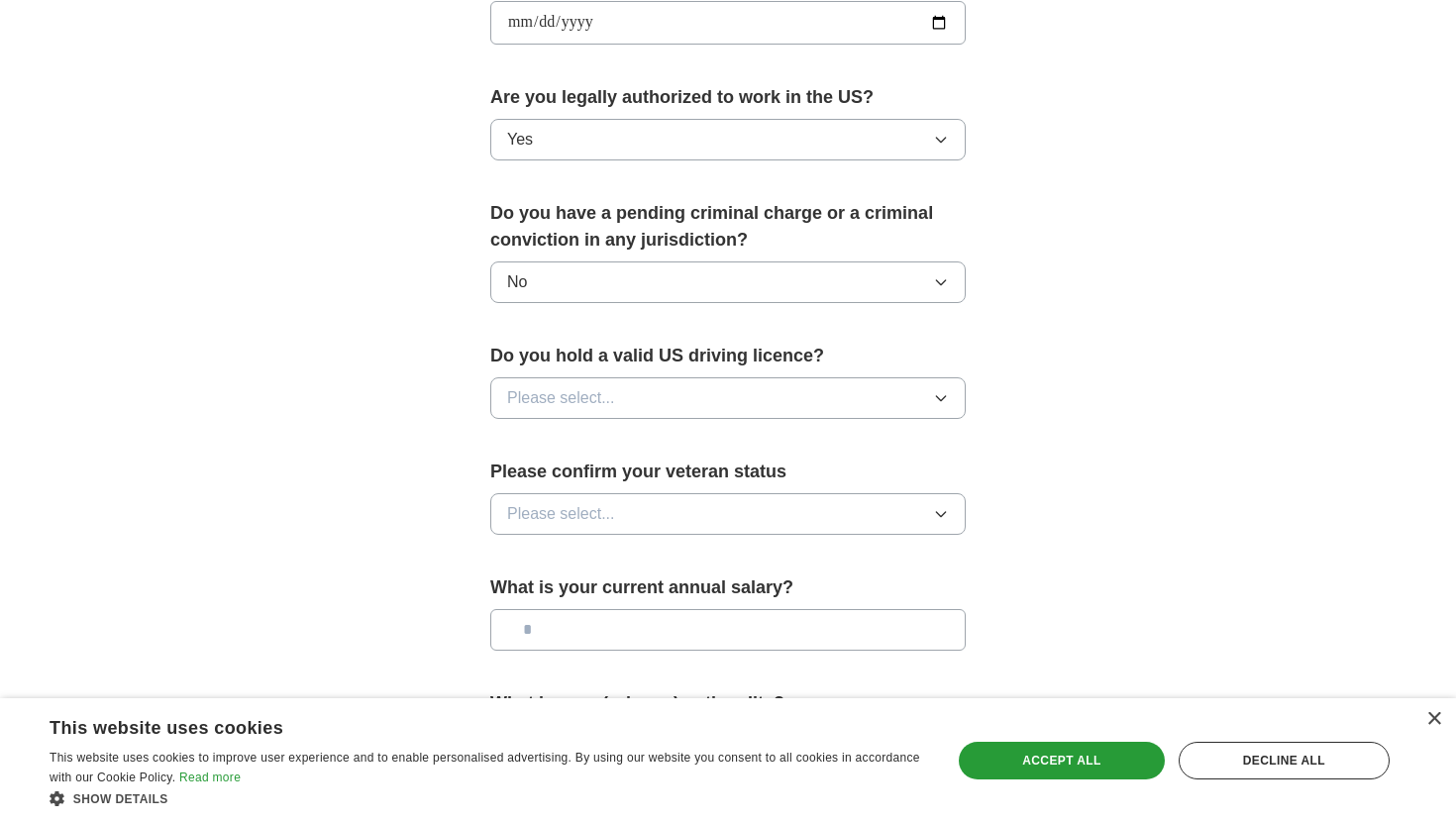 click on "Please select..." at bounding box center (561, 398) 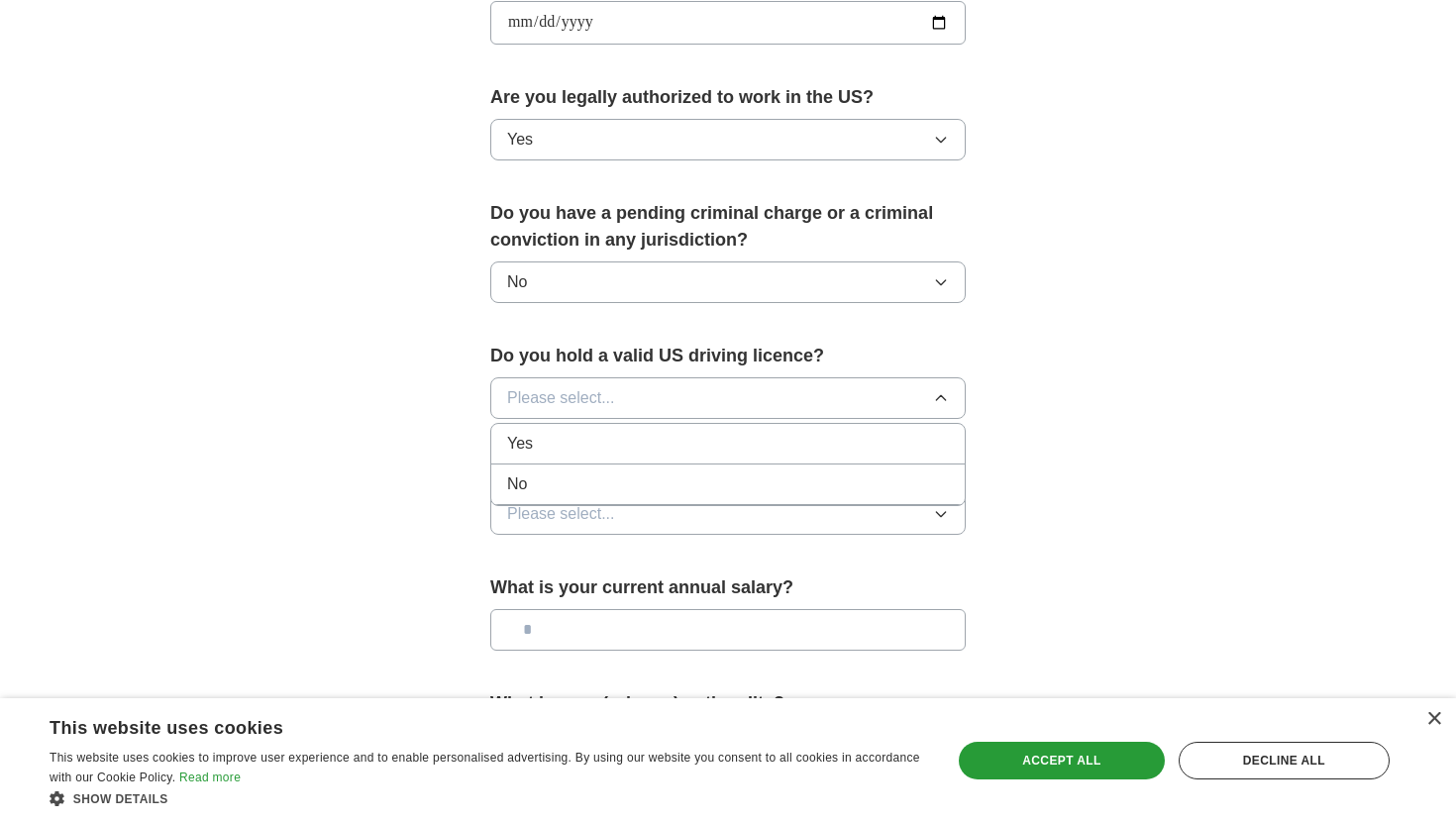 click on "Yes" at bounding box center (520, 444) 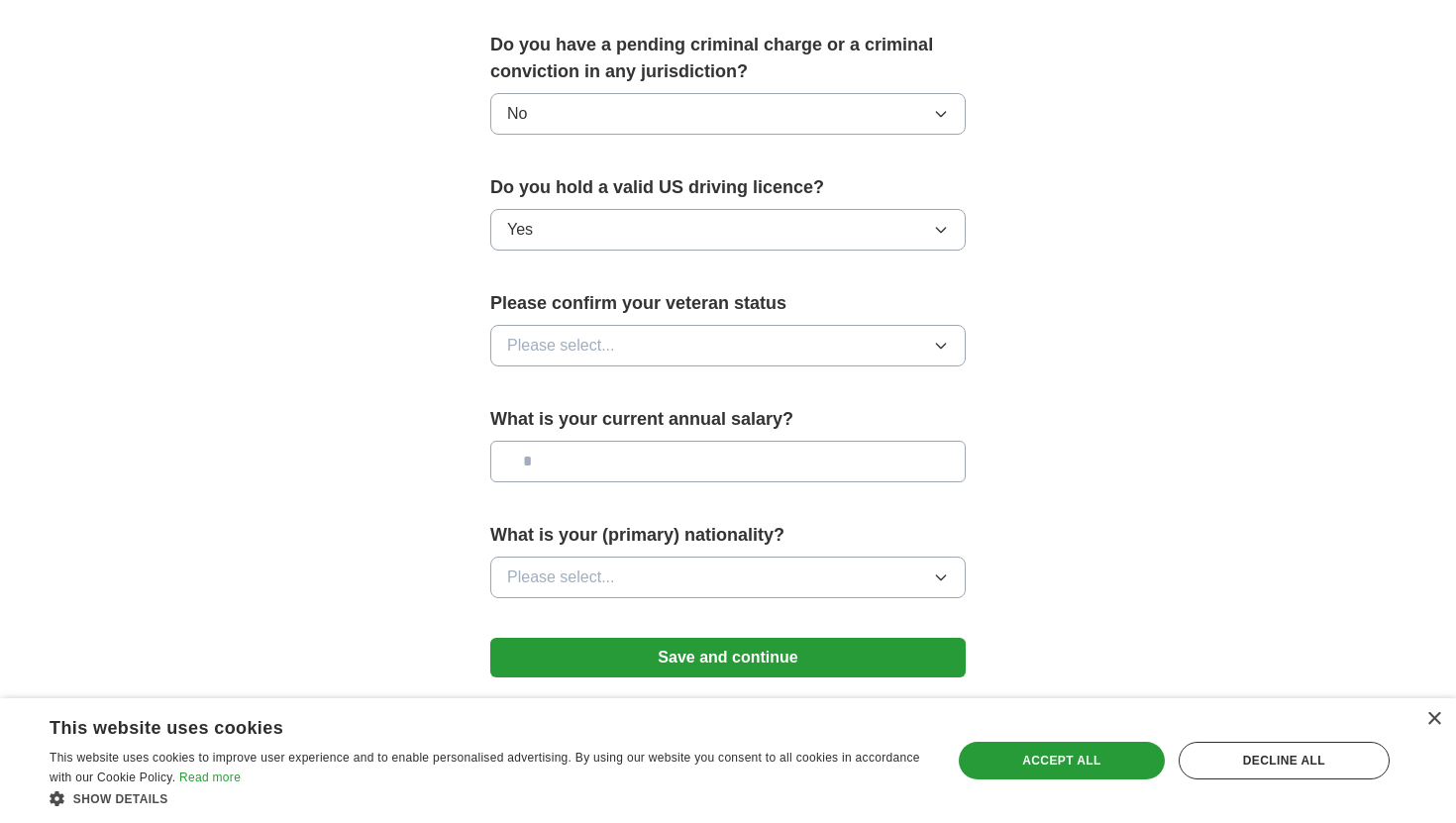 scroll, scrollTop: 1134, scrollLeft: 0, axis: vertical 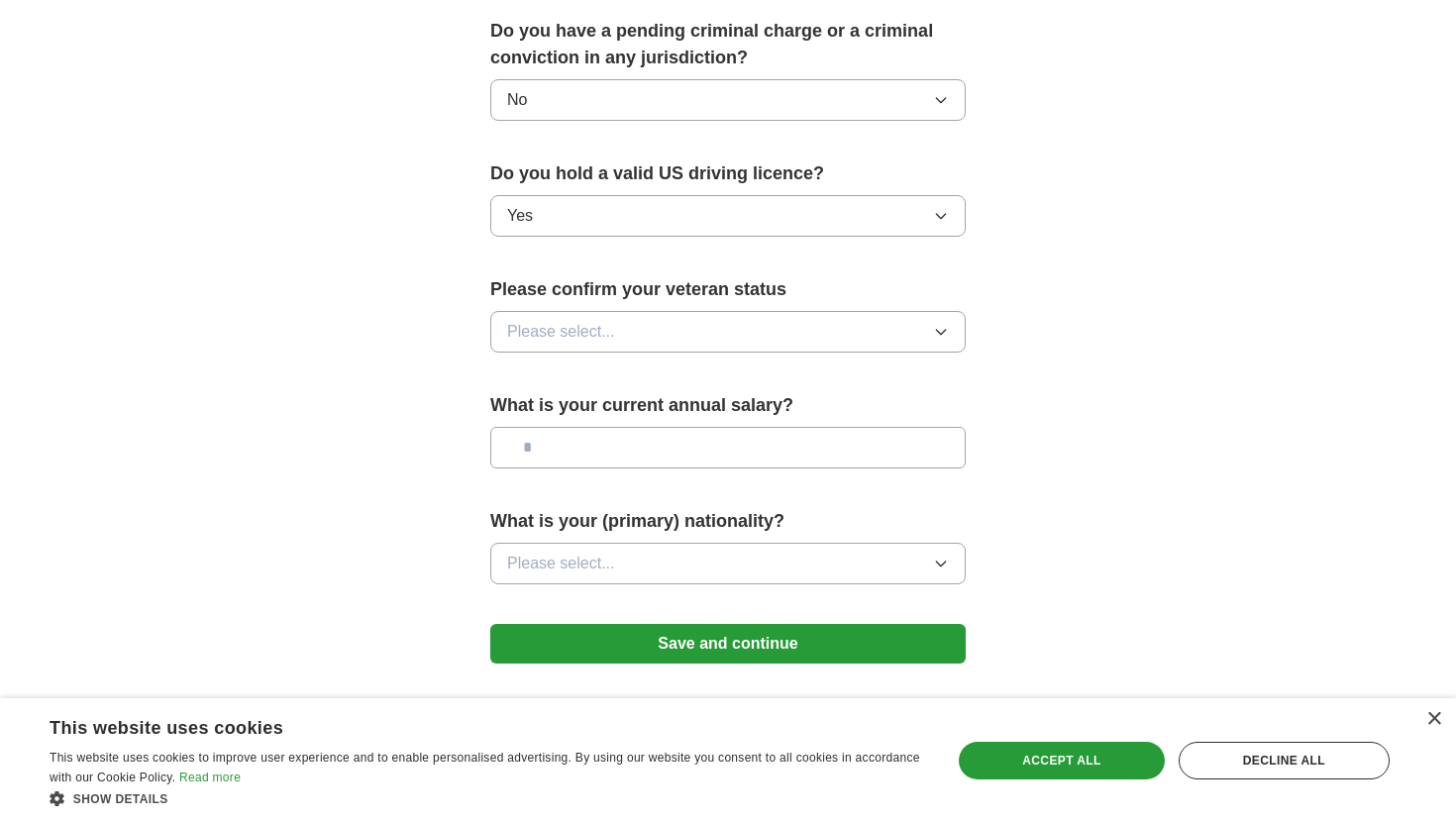 click on "Please select..." at bounding box center (561, 332) 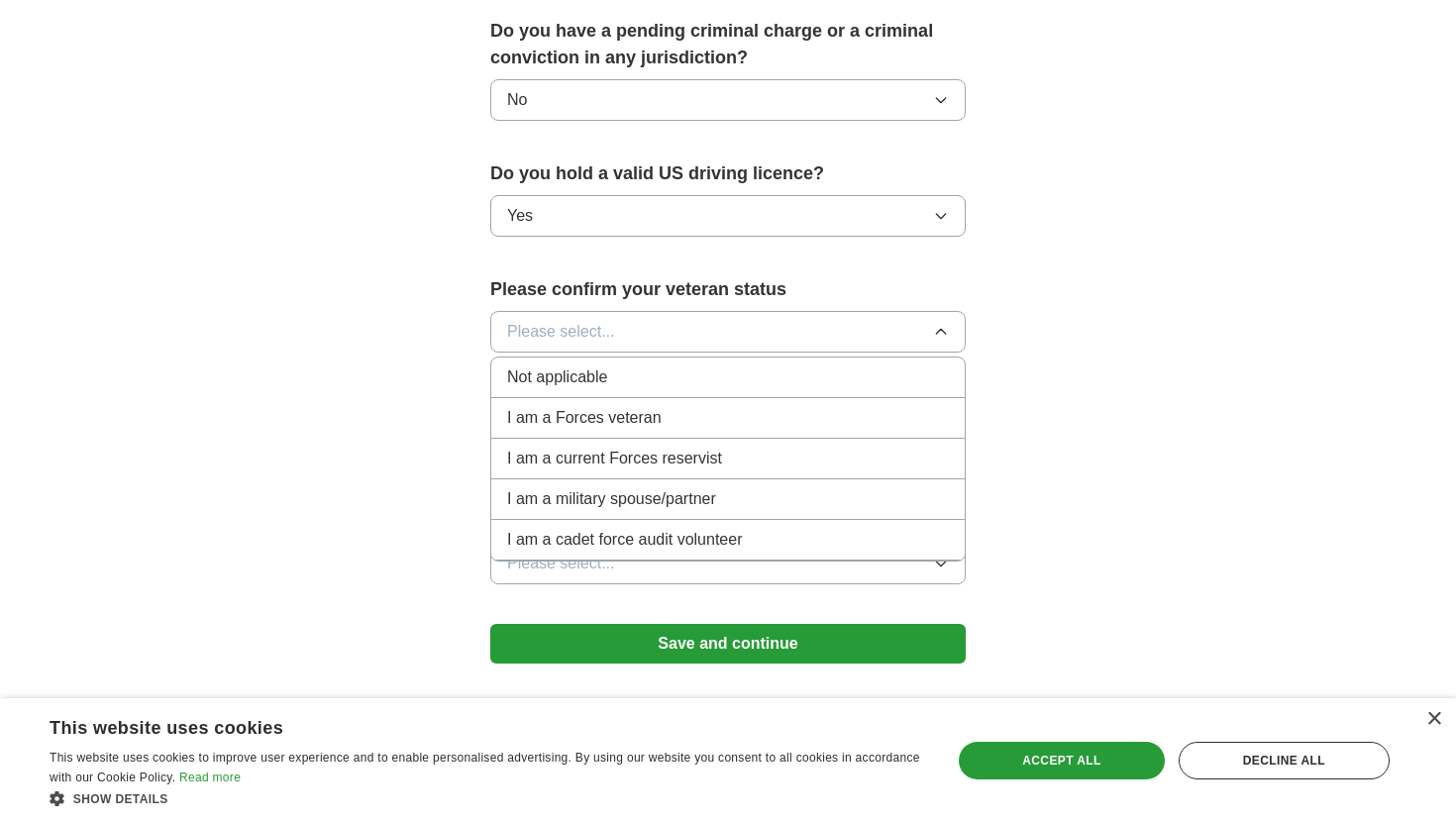 click on "Not applicable" at bounding box center (557, 377) 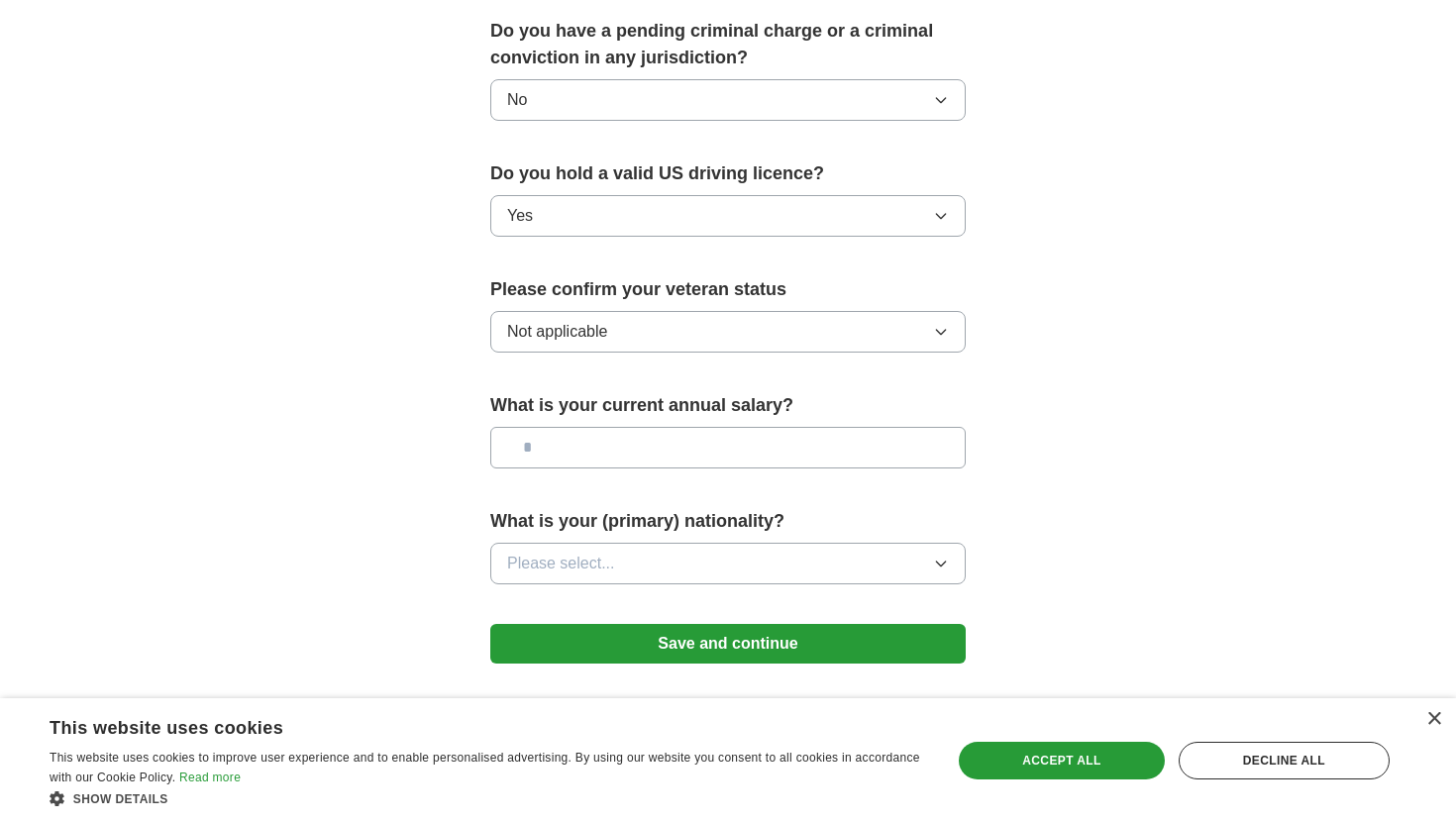 click on "Not applicable" at bounding box center (557, 332) 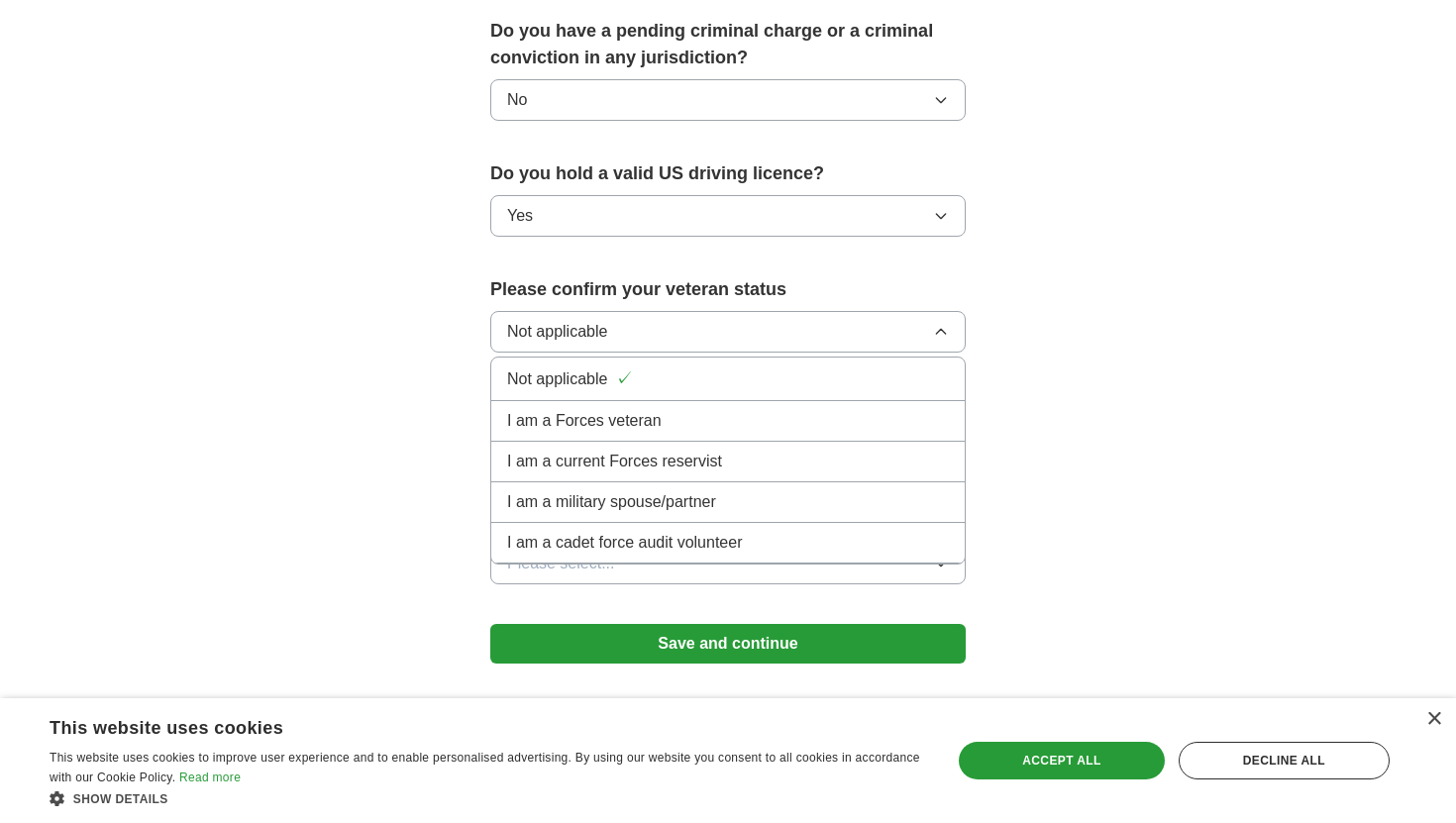click on "Not applicable" at bounding box center [557, 332] 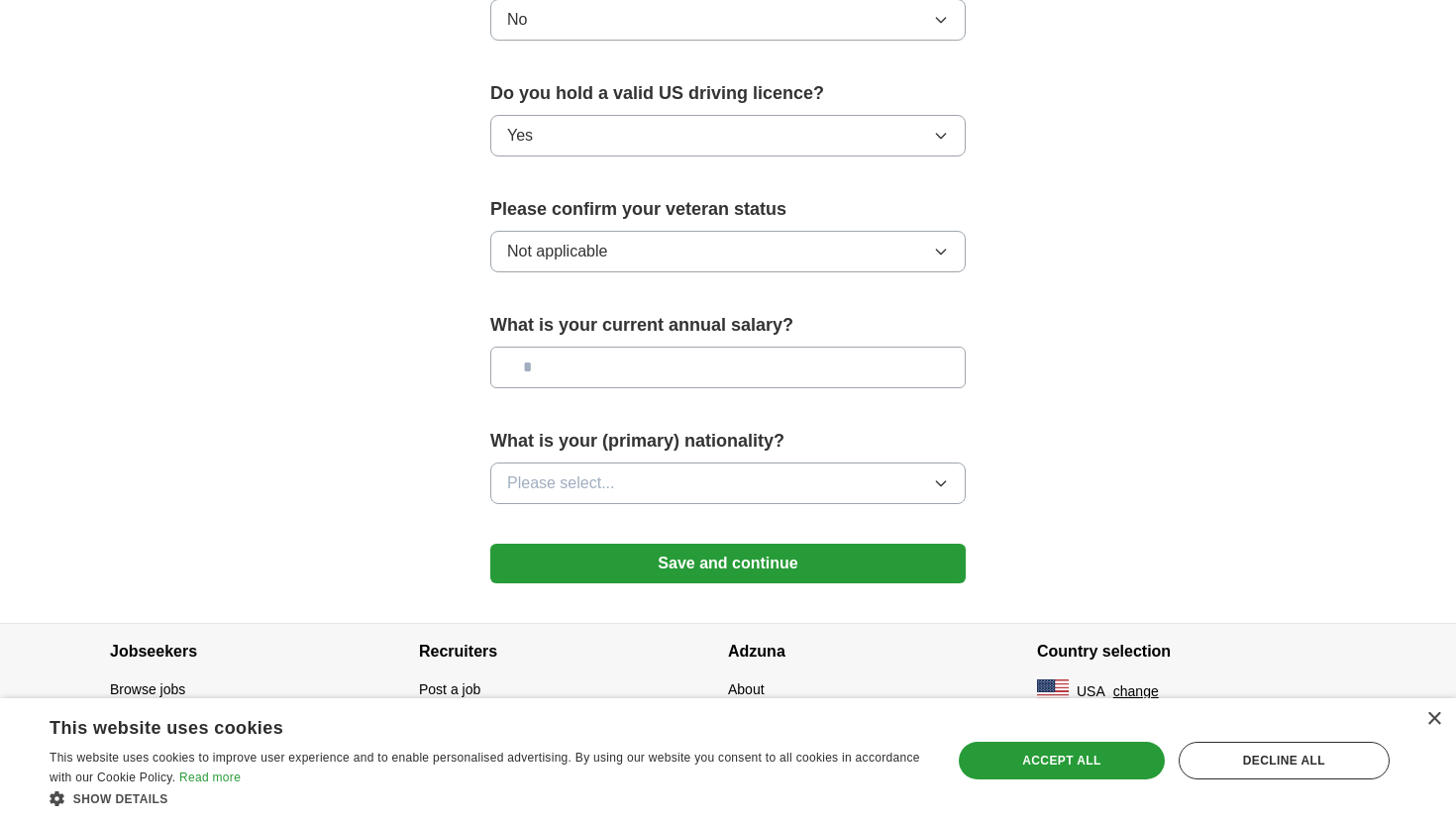 scroll, scrollTop: 1268, scrollLeft: 0, axis: vertical 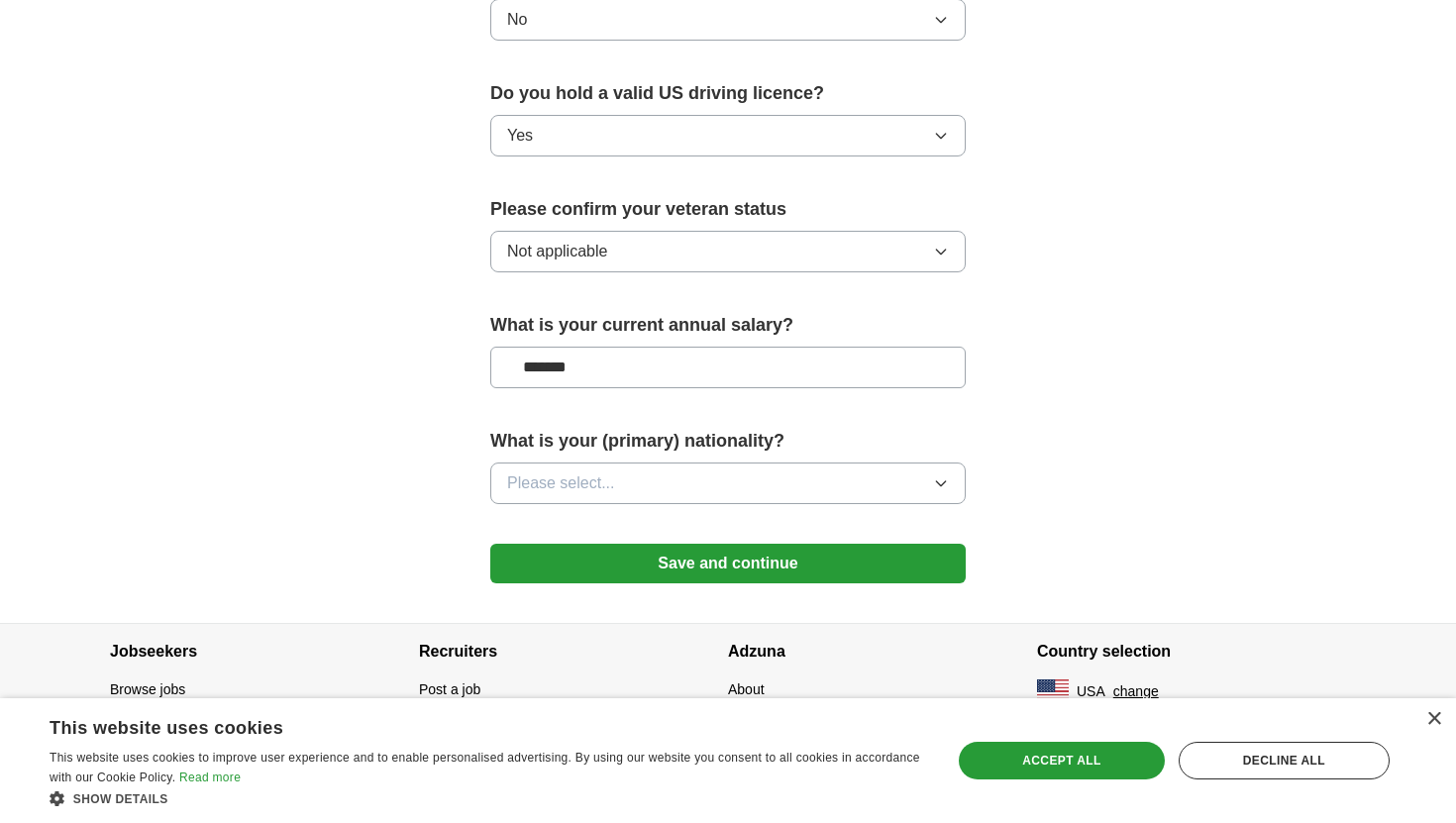type on "*******" 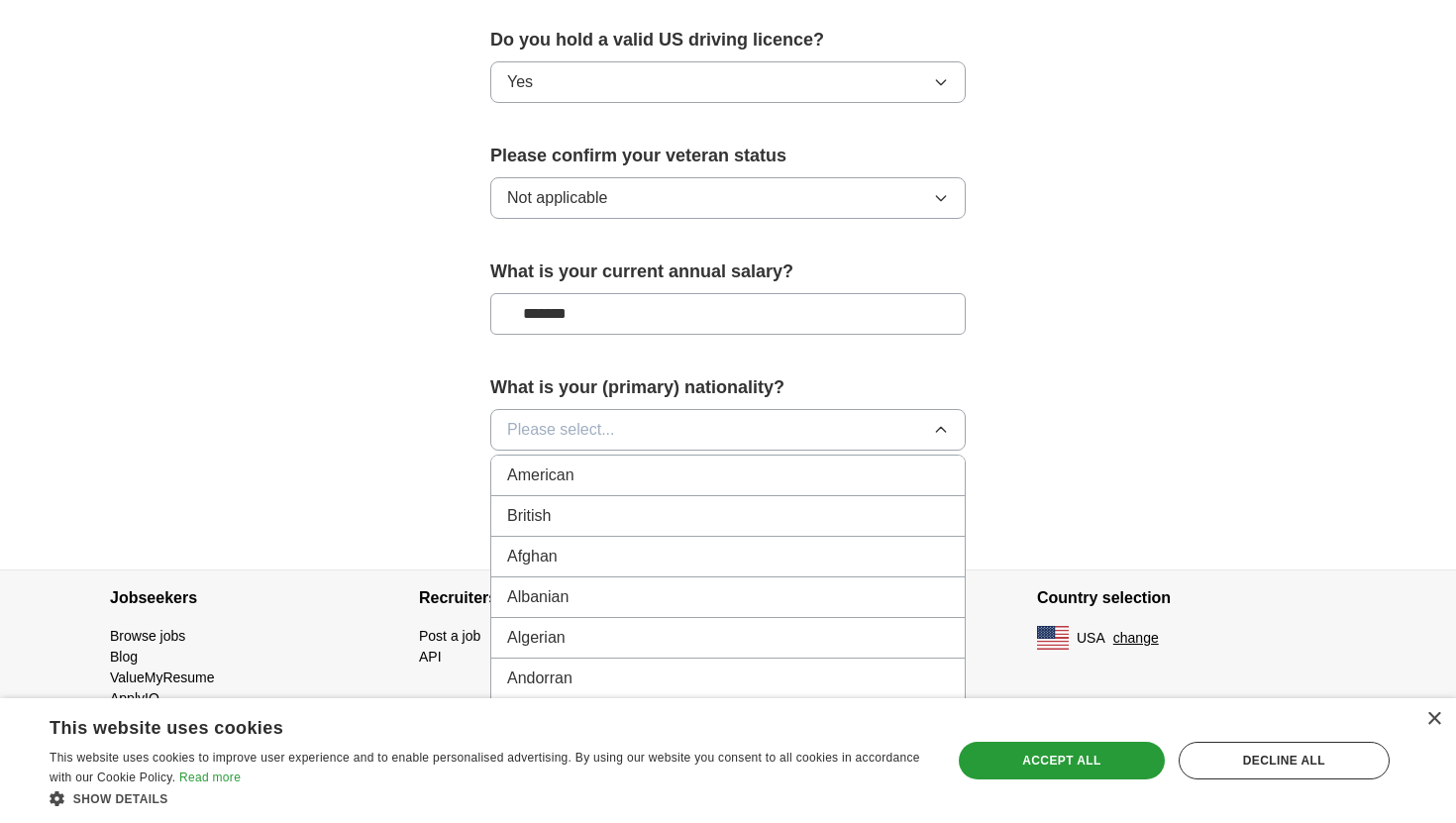 click on "American" at bounding box center [541, 475] 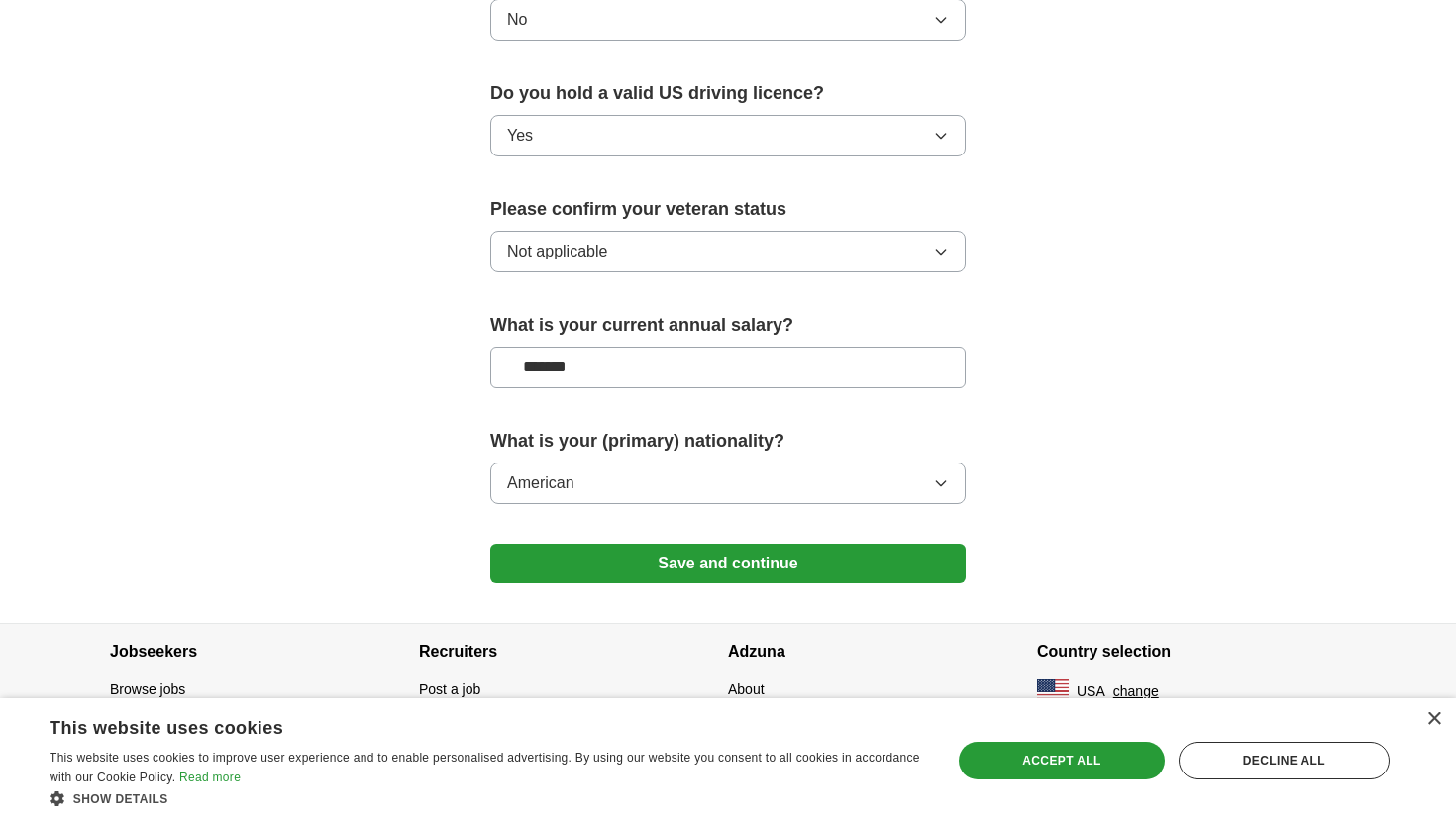 scroll, scrollTop: 1362, scrollLeft: 0, axis: vertical 